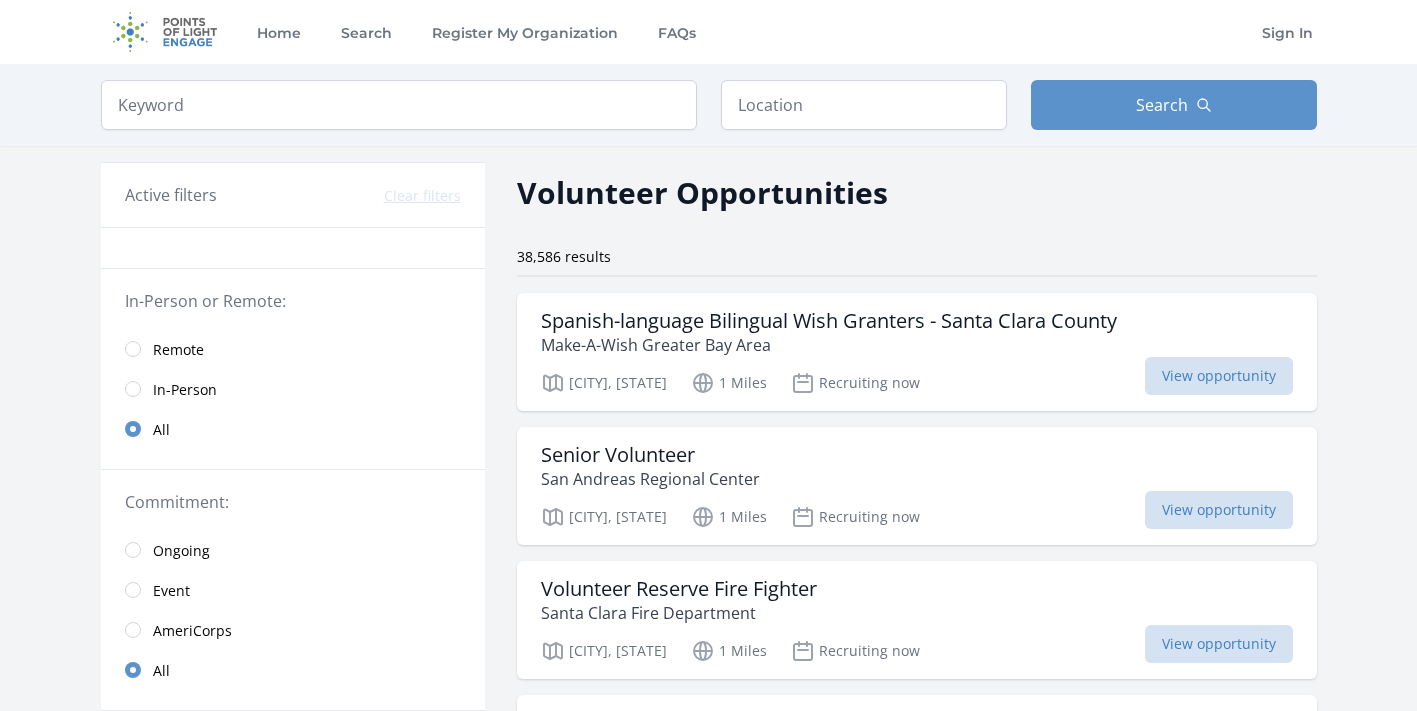scroll, scrollTop: 0, scrollLeft: 0, axis: both 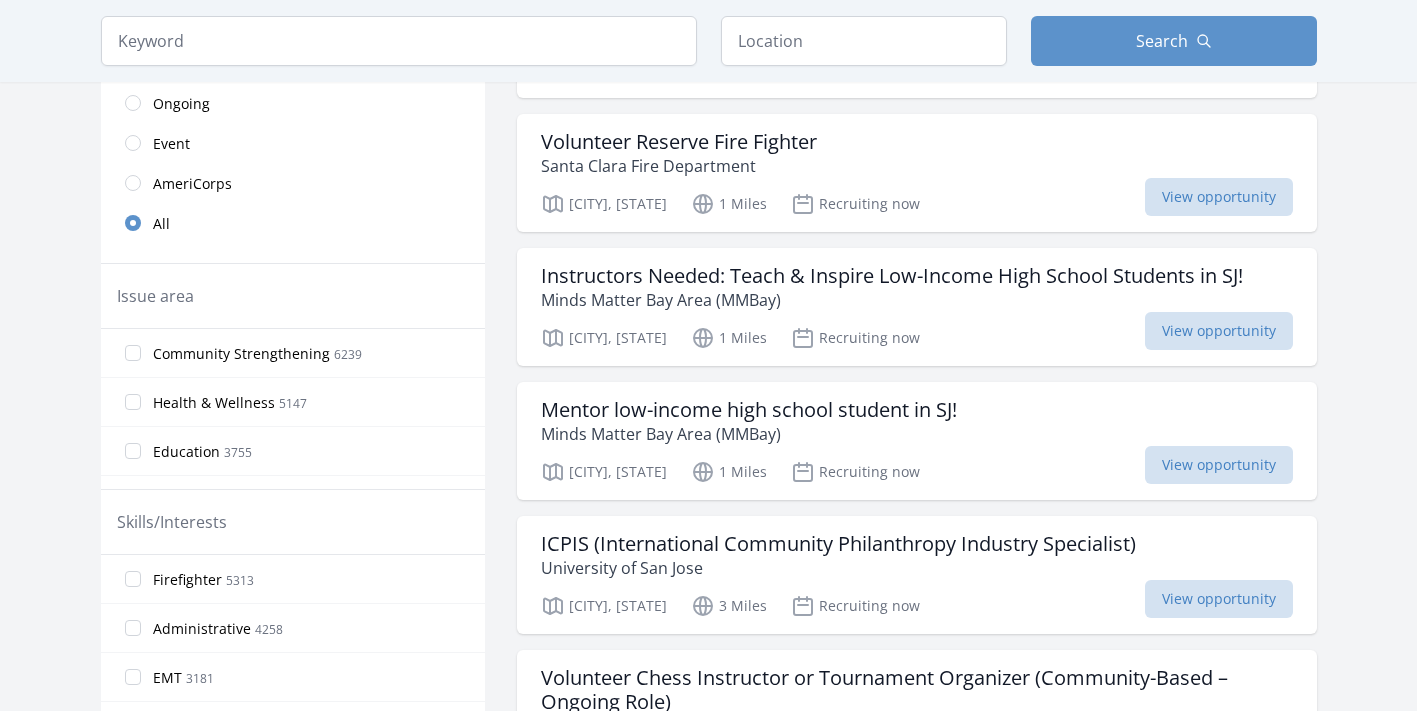 click on "Health & Wellness   5147" at bounding box center [133, 402] 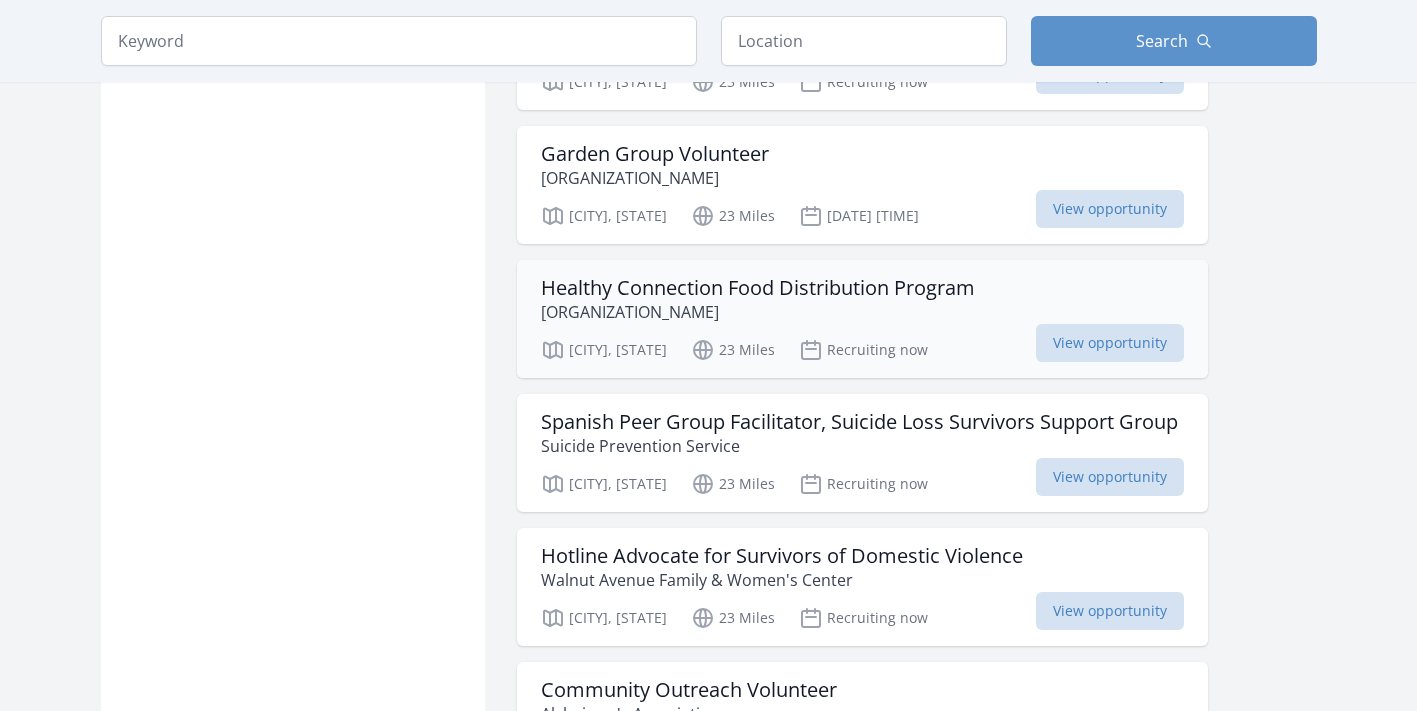 scroll, scrollTop: 2187, scrollLeft: 0, axis: vertical 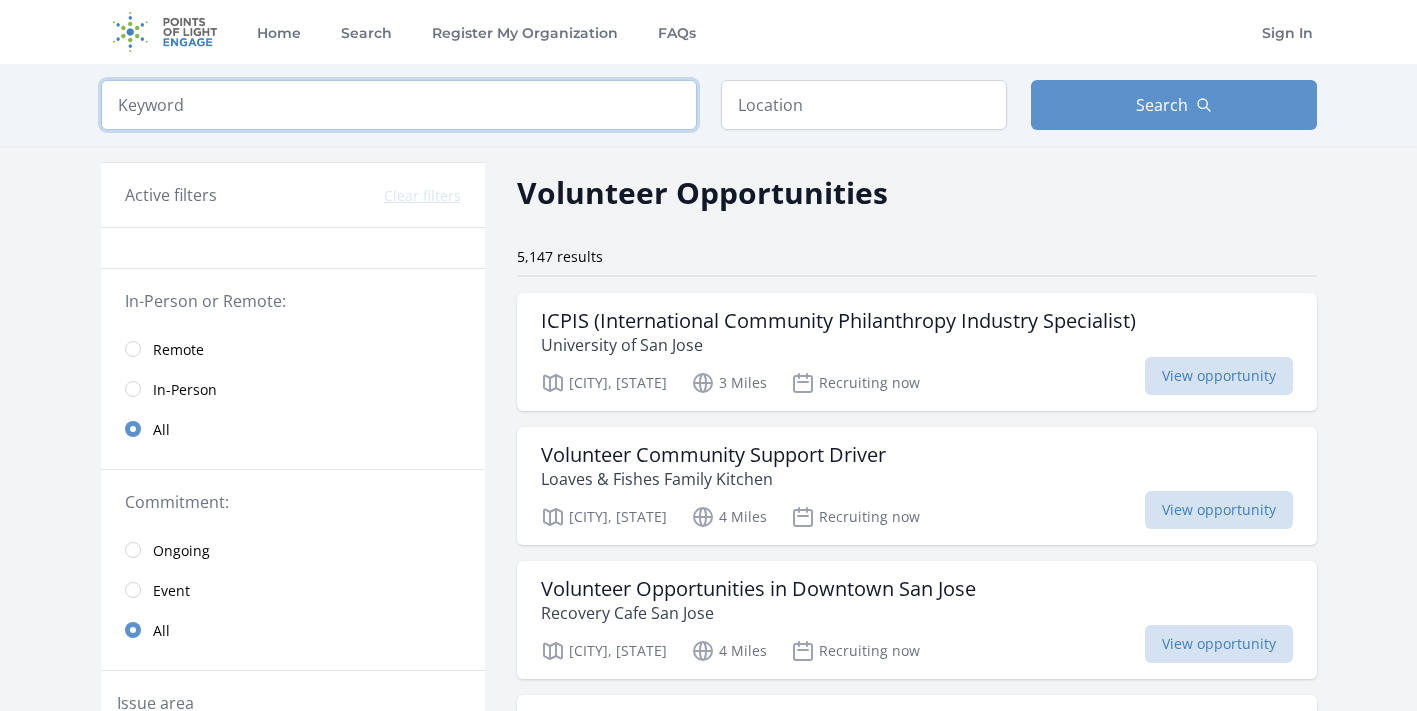 click at bounding box center [399, 105] 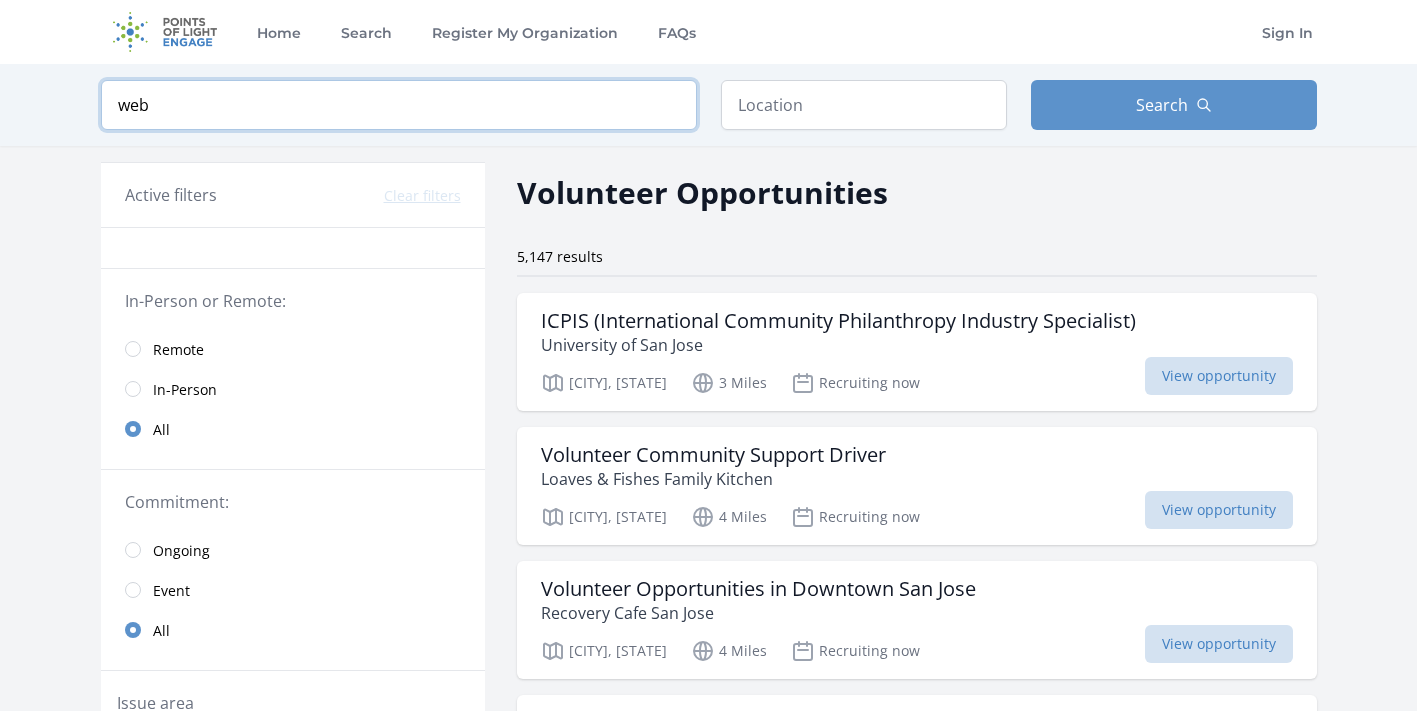 type on "web" 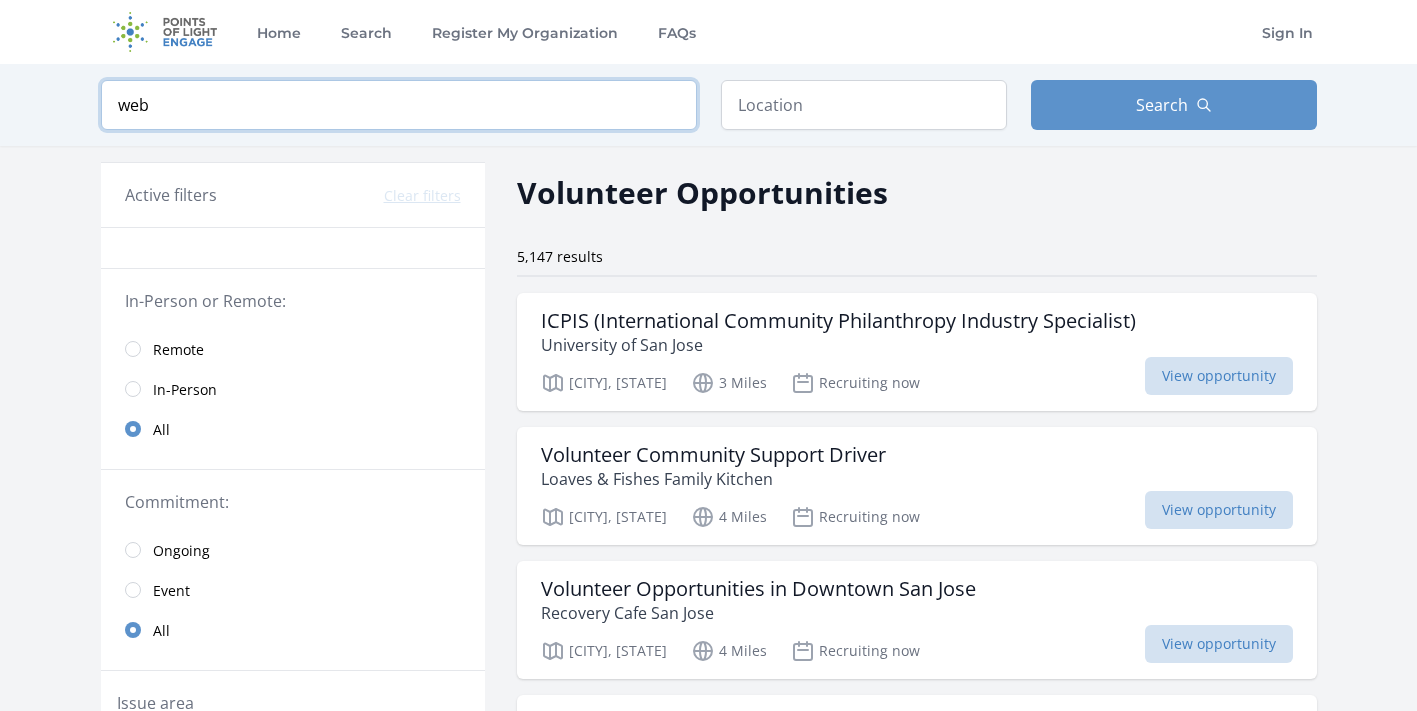 click at bounding box center [0, 0] 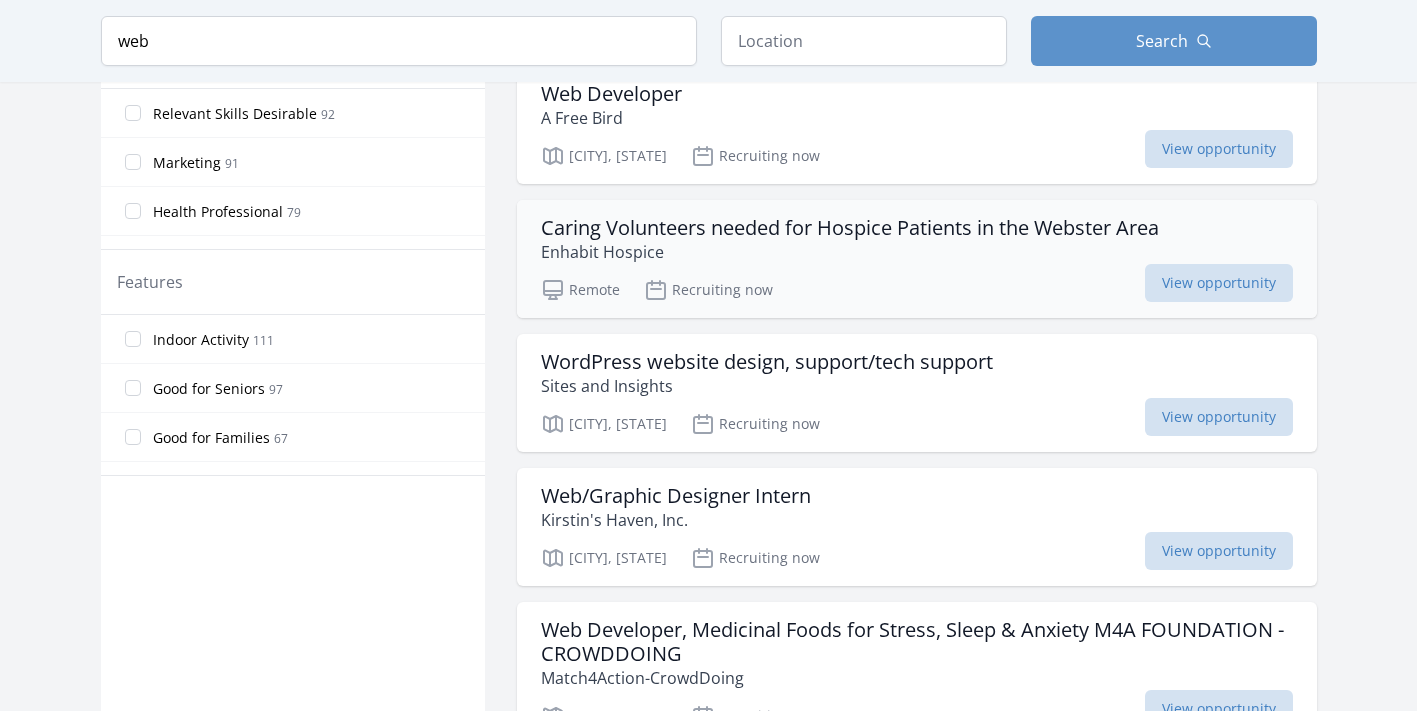 scroll, scrollTop: 900, scrollLeft: 0, axis: vertical 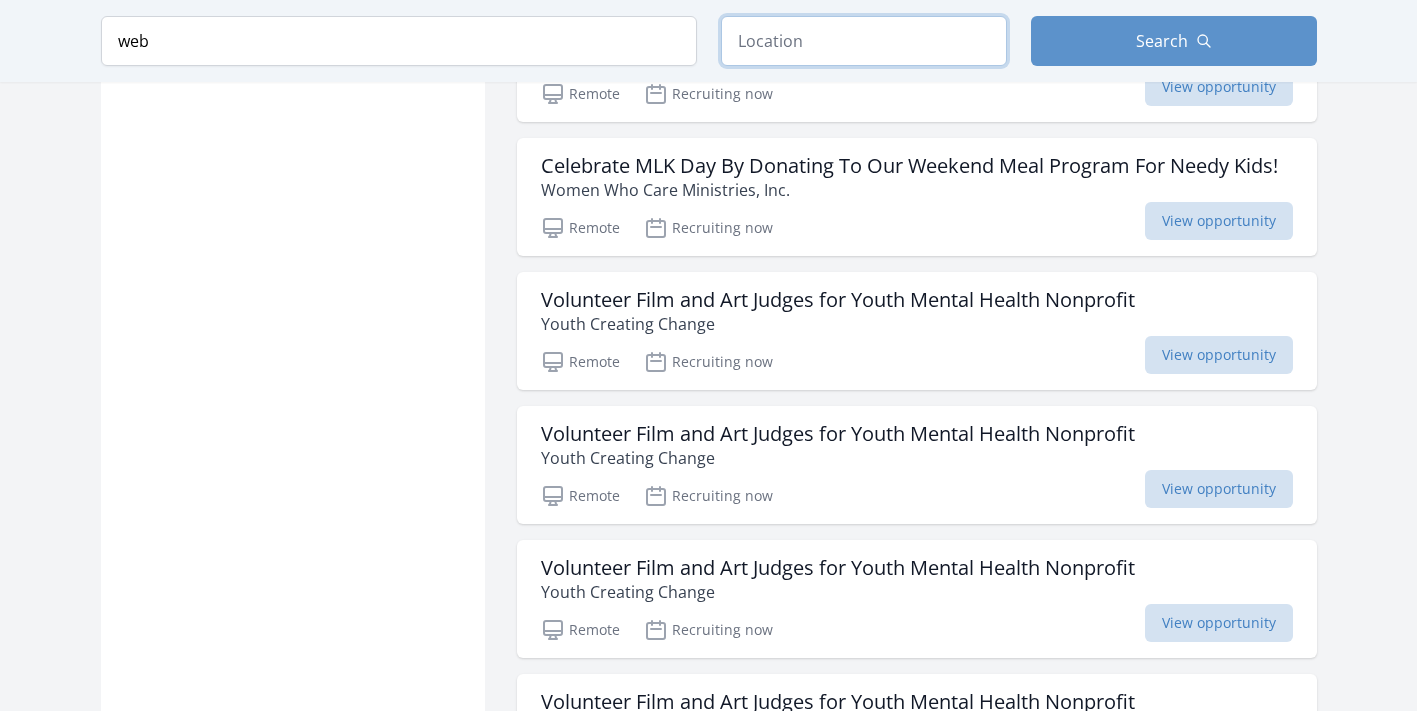 click at bounding box center (864, 41) 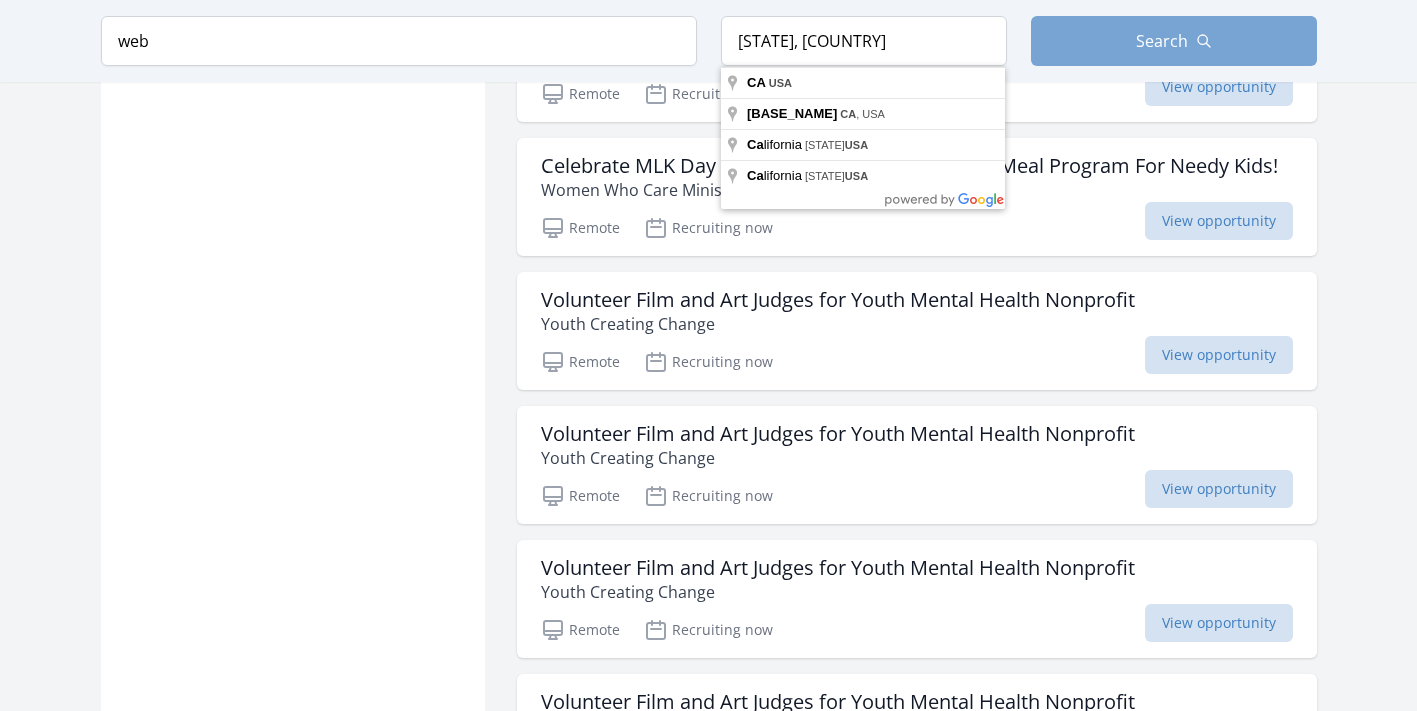 click on "Search" at bounding box center [1174, 41] 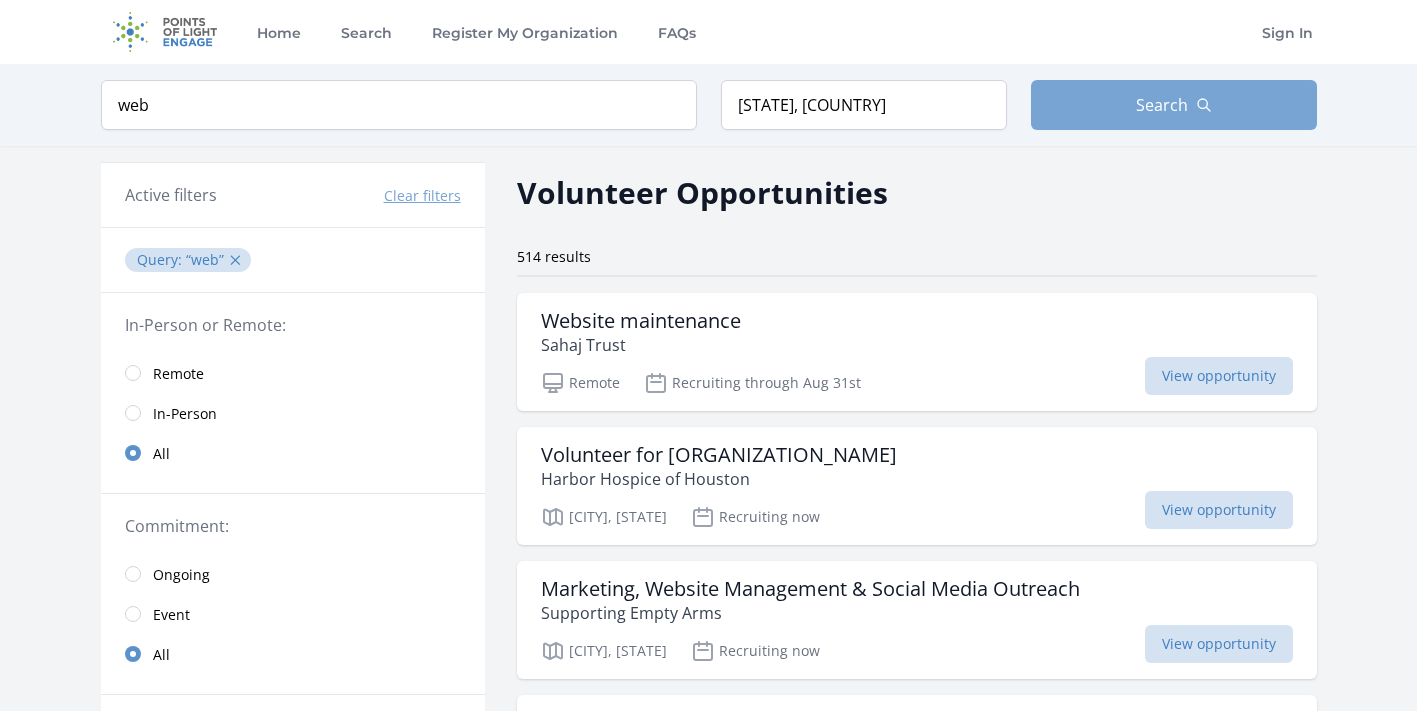 scroll, scrollTop: 0, scrollLeft: 0, axis: both 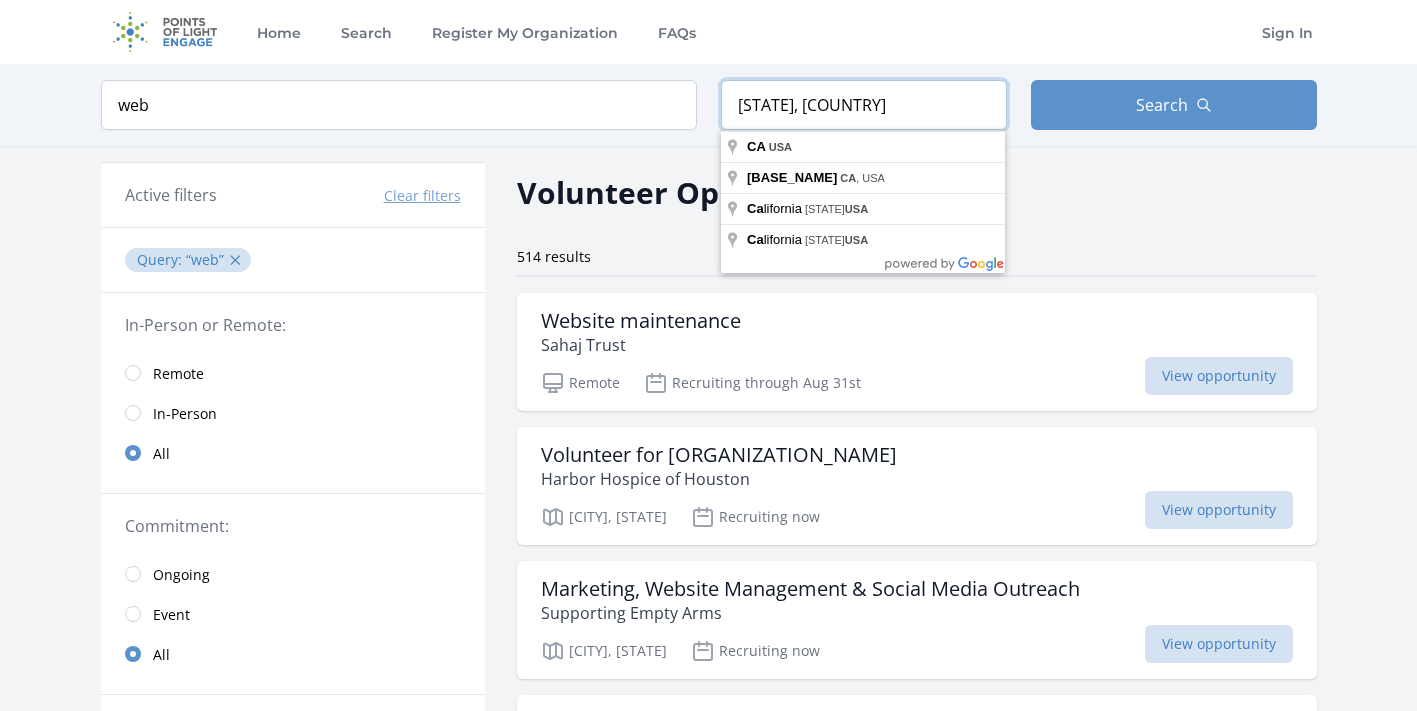 drag, startPoint x: 759, startPoint y: 103, endPoint x: 846, endPoint y: 103, distance: 87 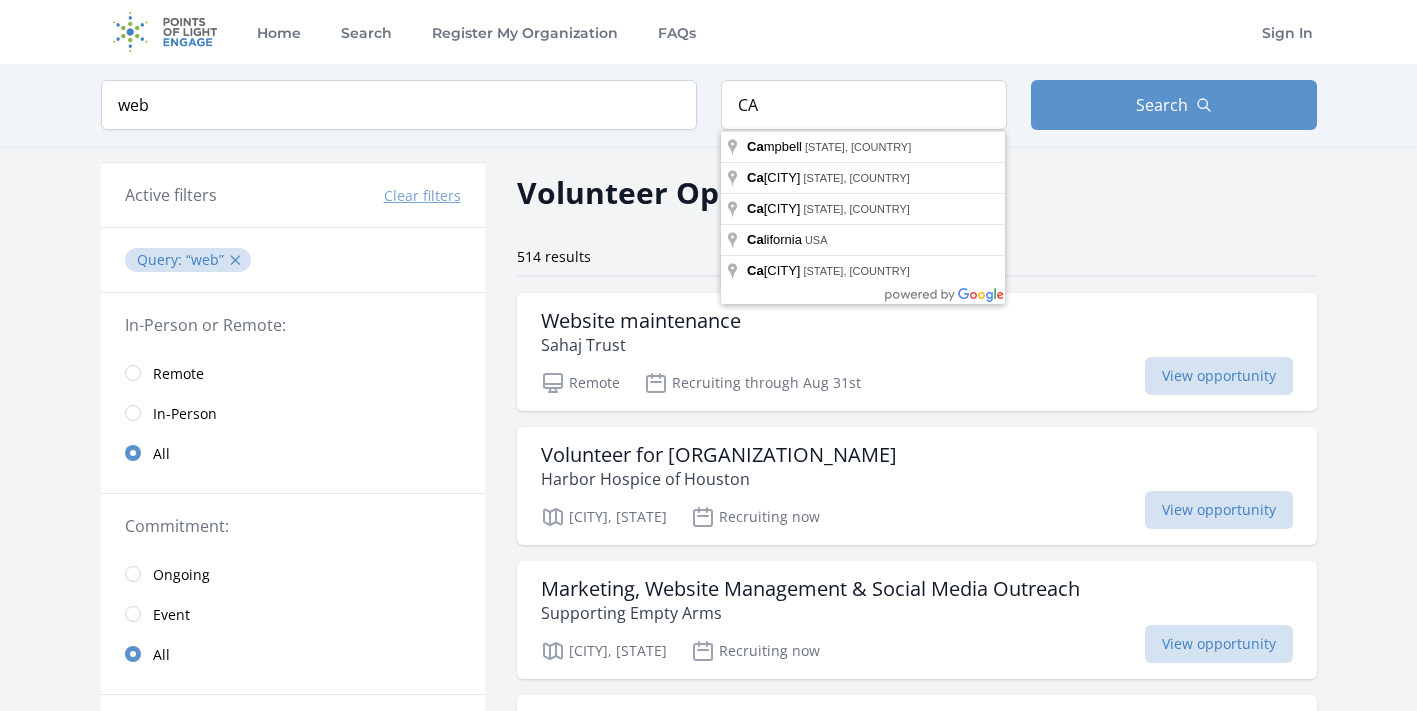 click on "Volunteer Opportunities" at bounding box center (917, 192) 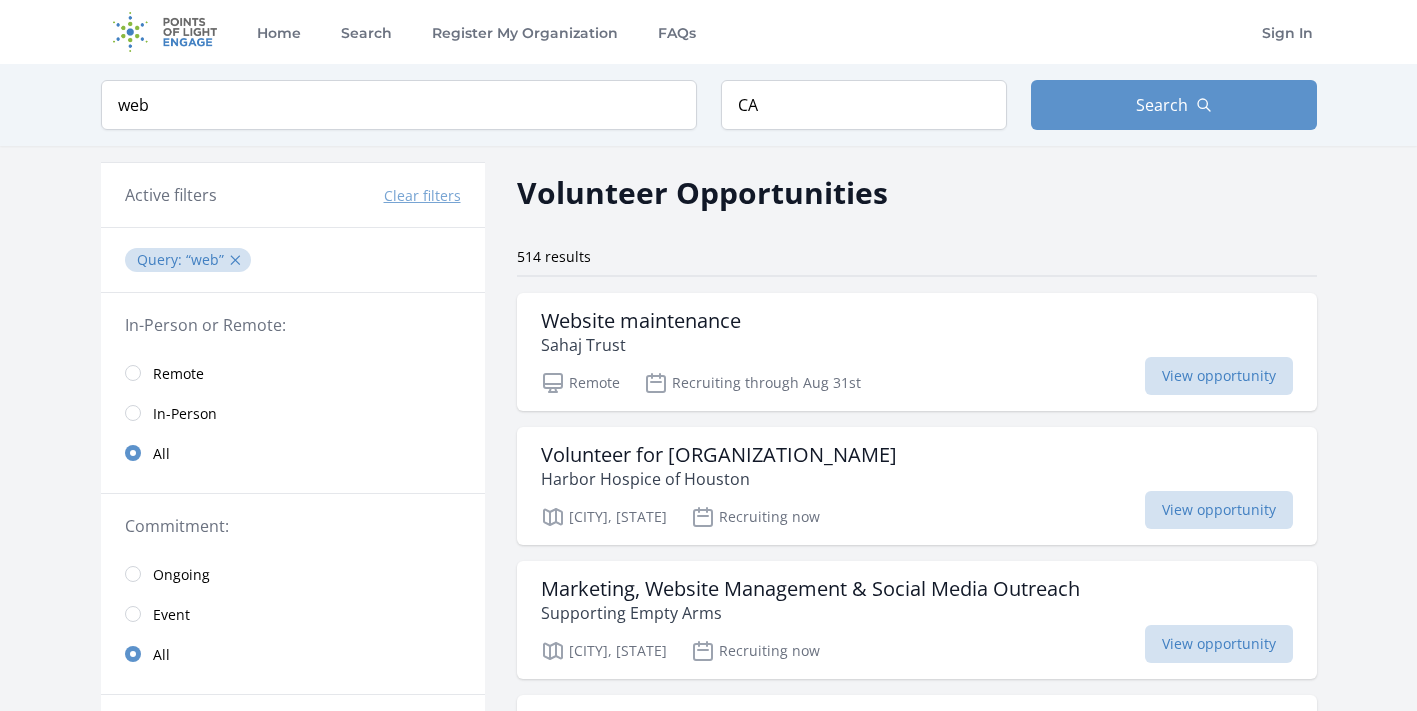 click on "Keyword
web
Location
[STATE]
Search" at bounding box center [709, 105] 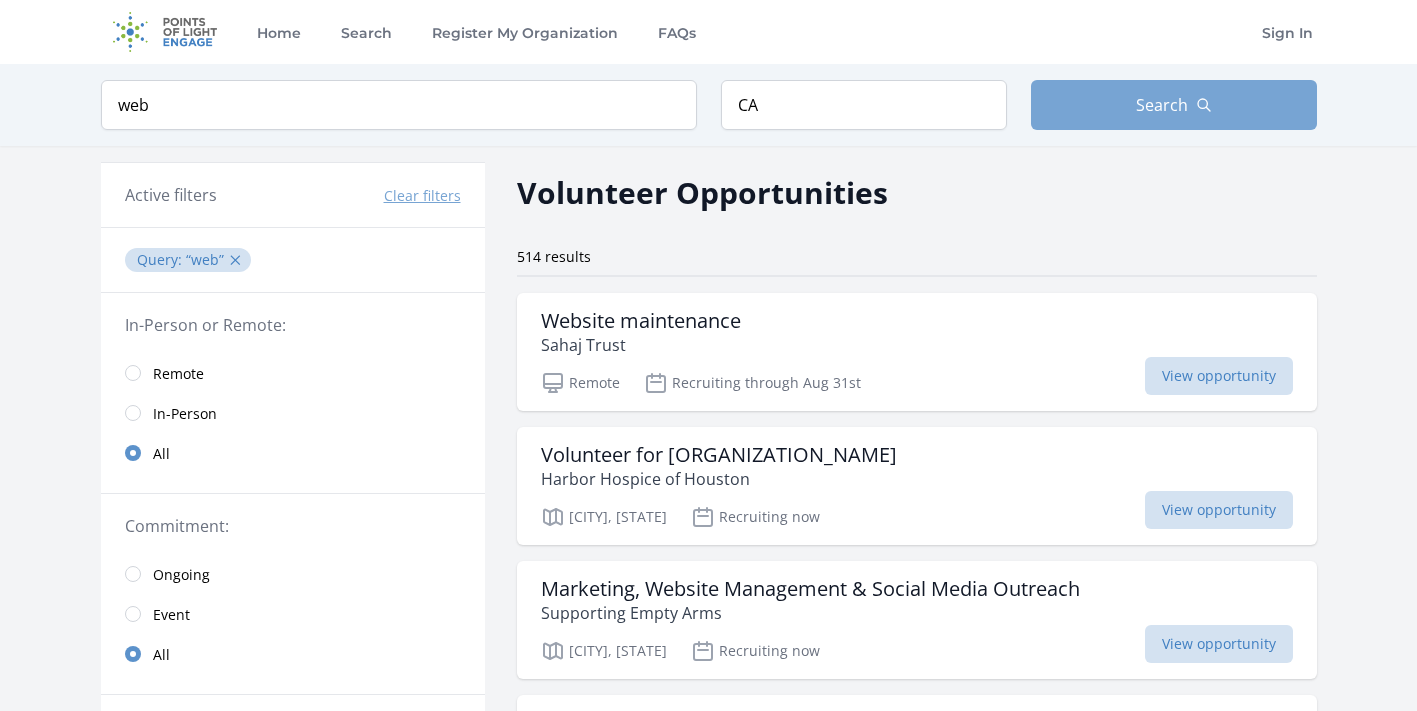 click on "Search" at bounding box center [1174, 105] 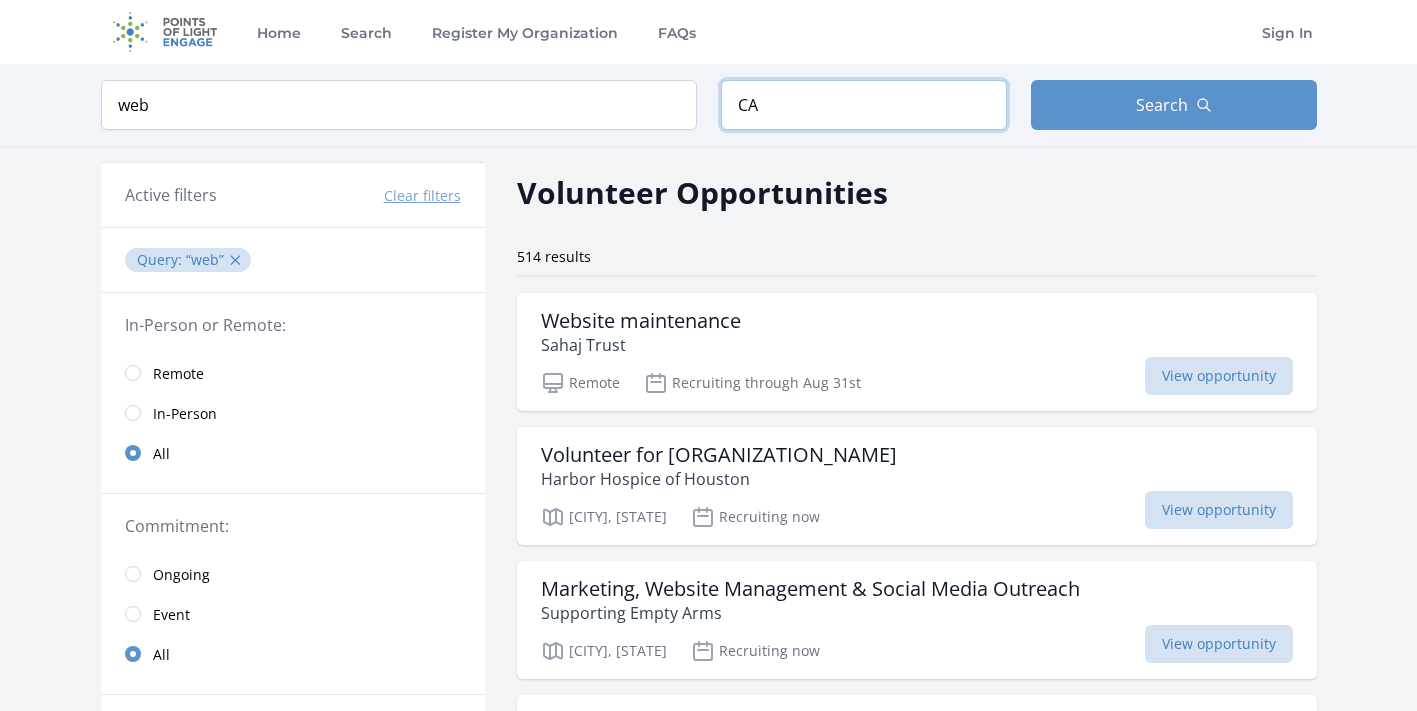 click on "CA" at bounding box center [864, 105] 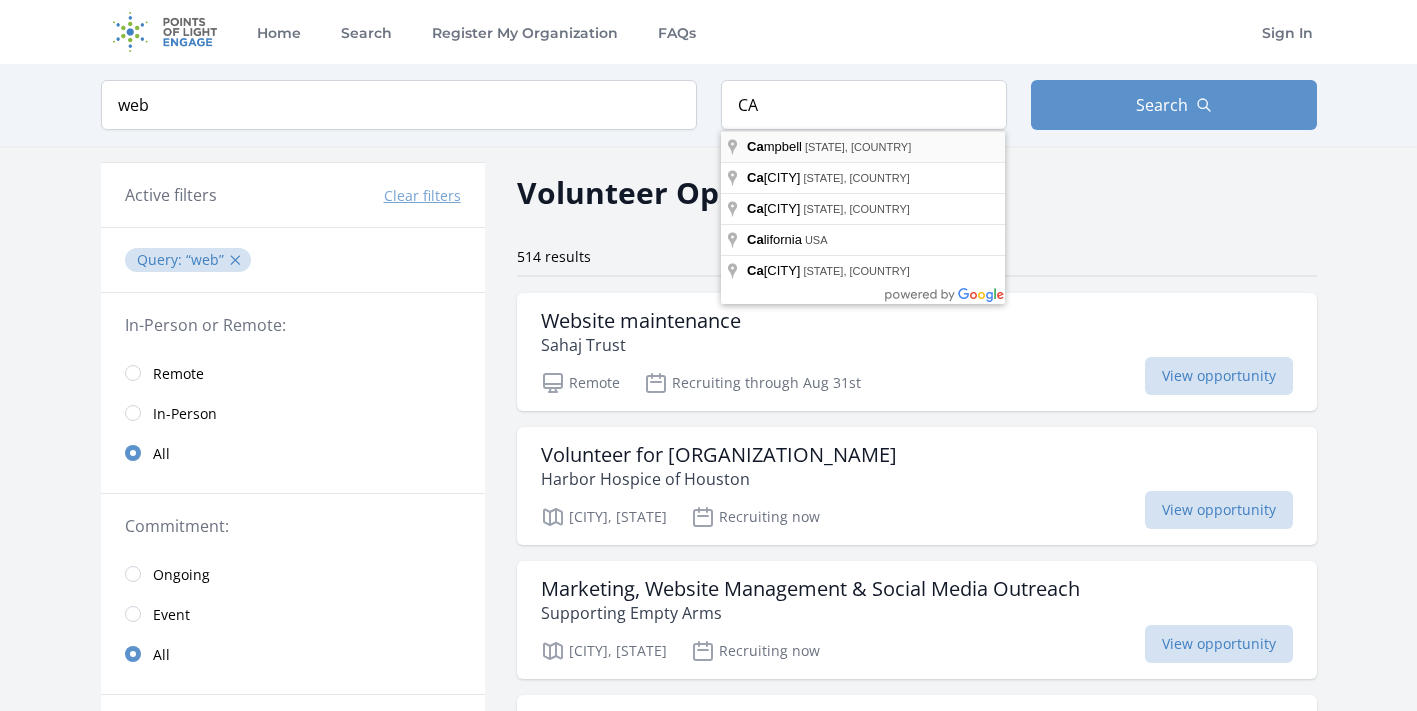 type on "[CITY], [STATE], [COUNTRY]" 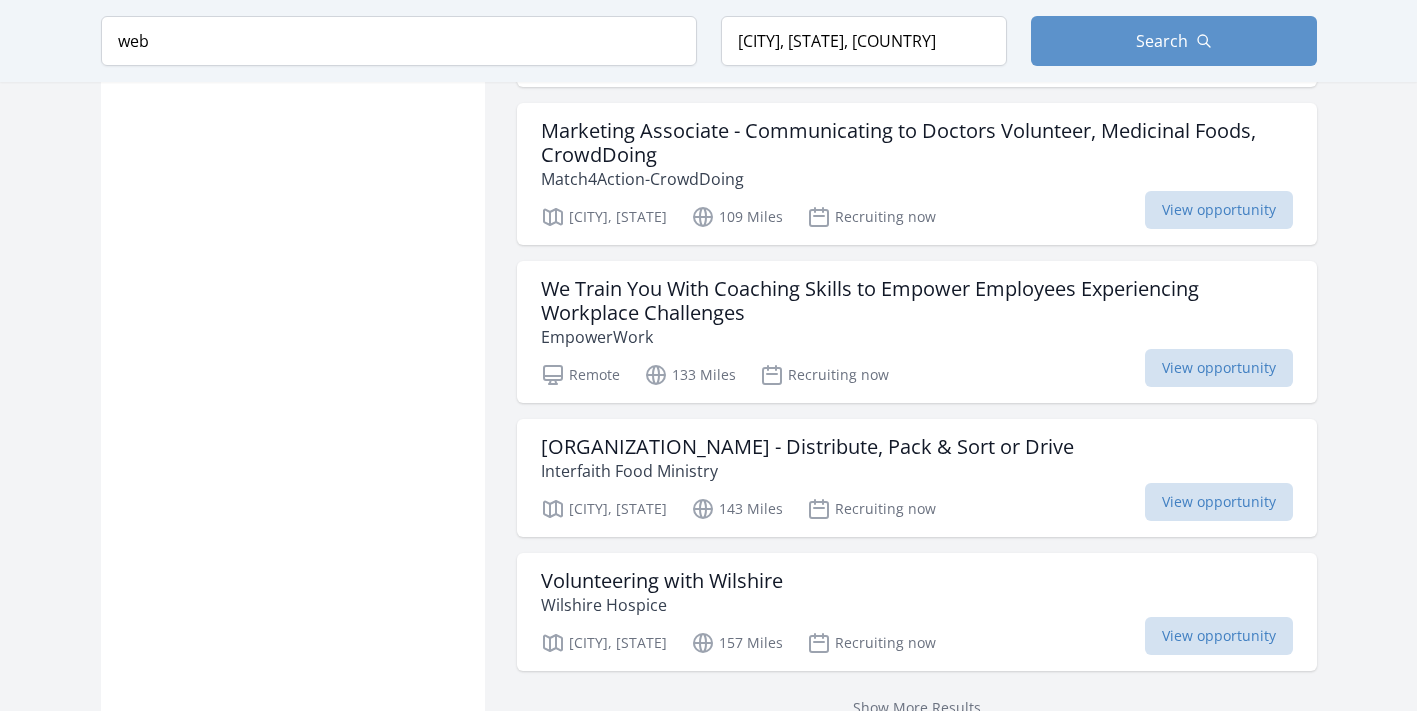 scroll, scrollTop: 2408, scrollLeft: 0, axis: vertical 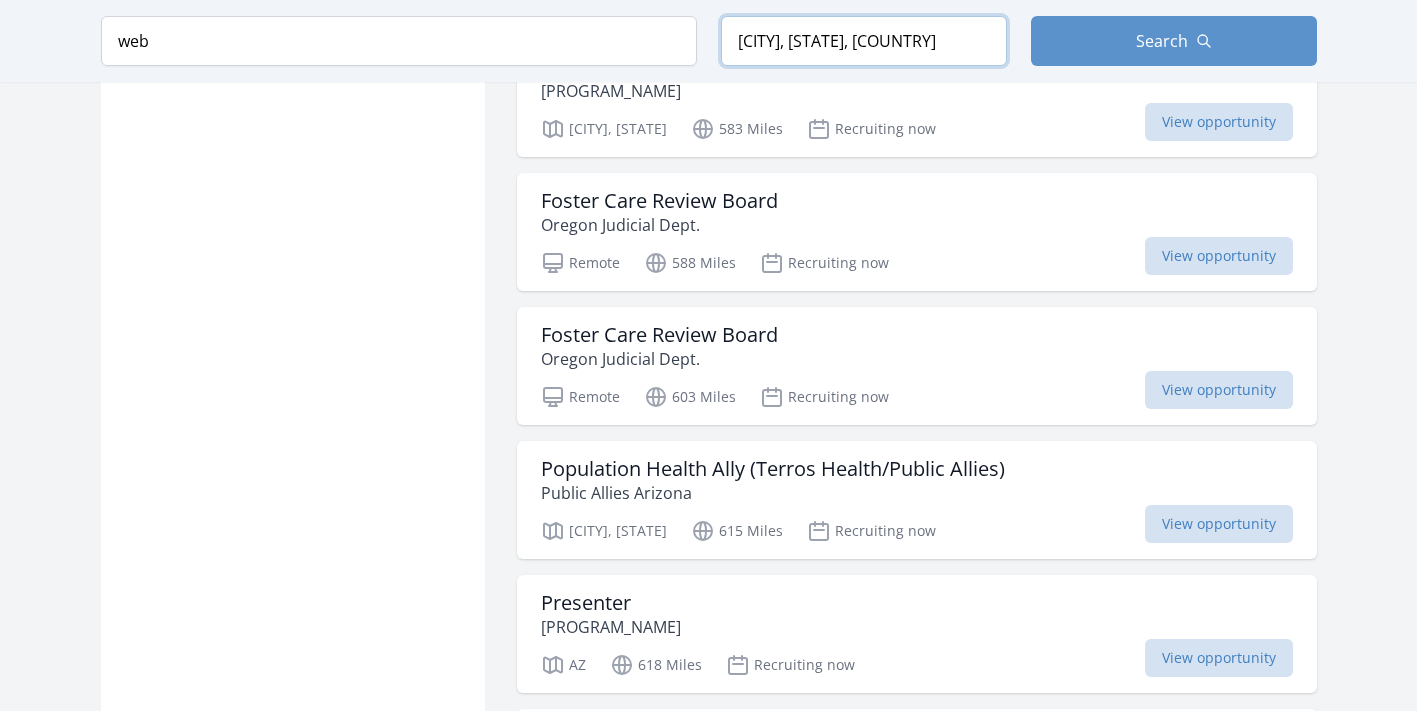 click on "[CITY], [STATE], [COUNTRY]" at bounding box center [864, 41] 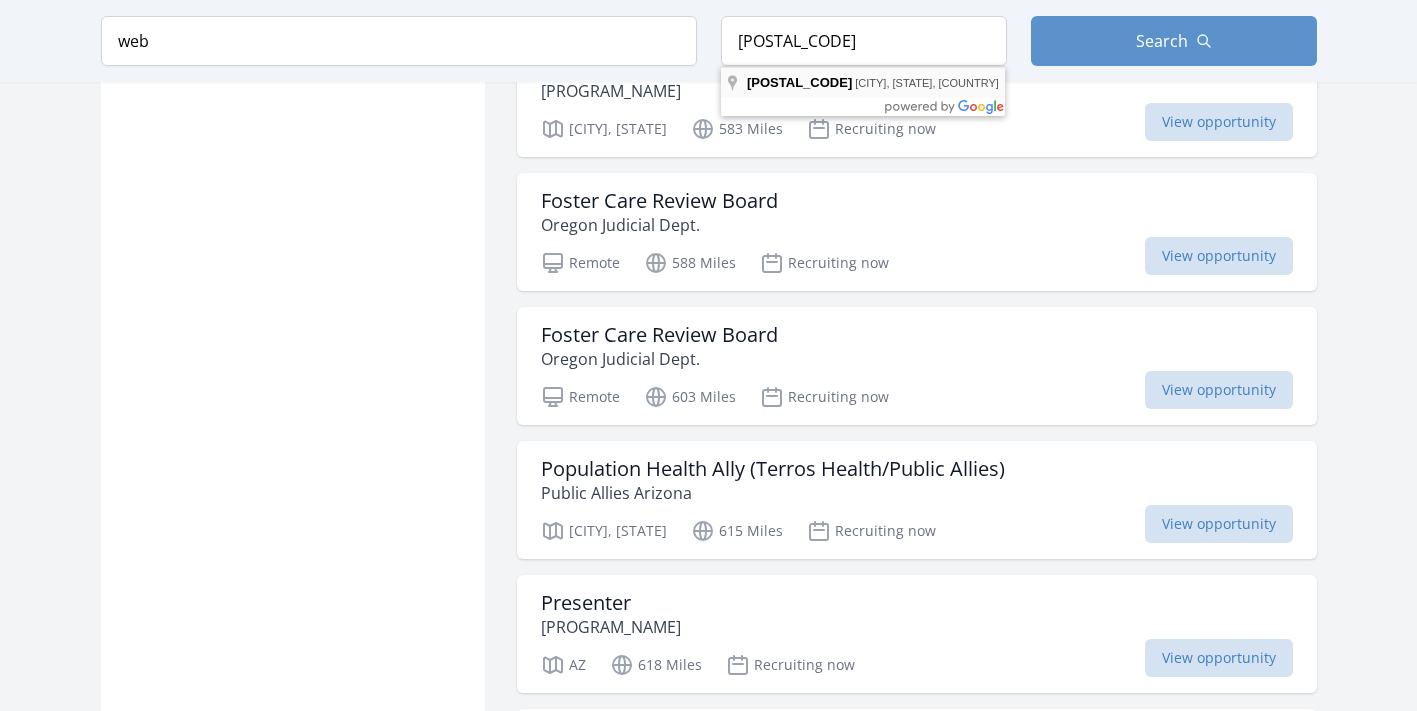 type on "[CITY], [STATE] [POSTAL_CODE], [COUNTRY]" 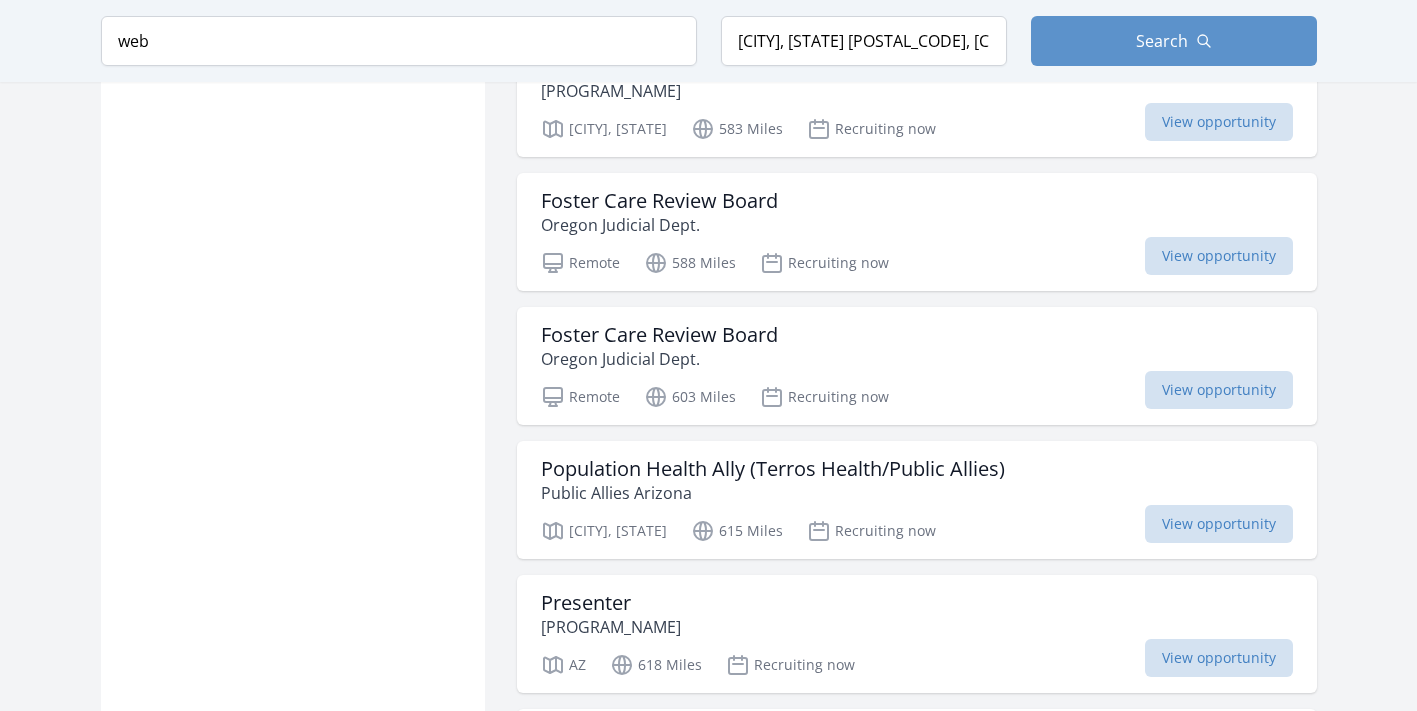 scroll, scrollTop: 2819, scrollLeft: 0, axis: vertical 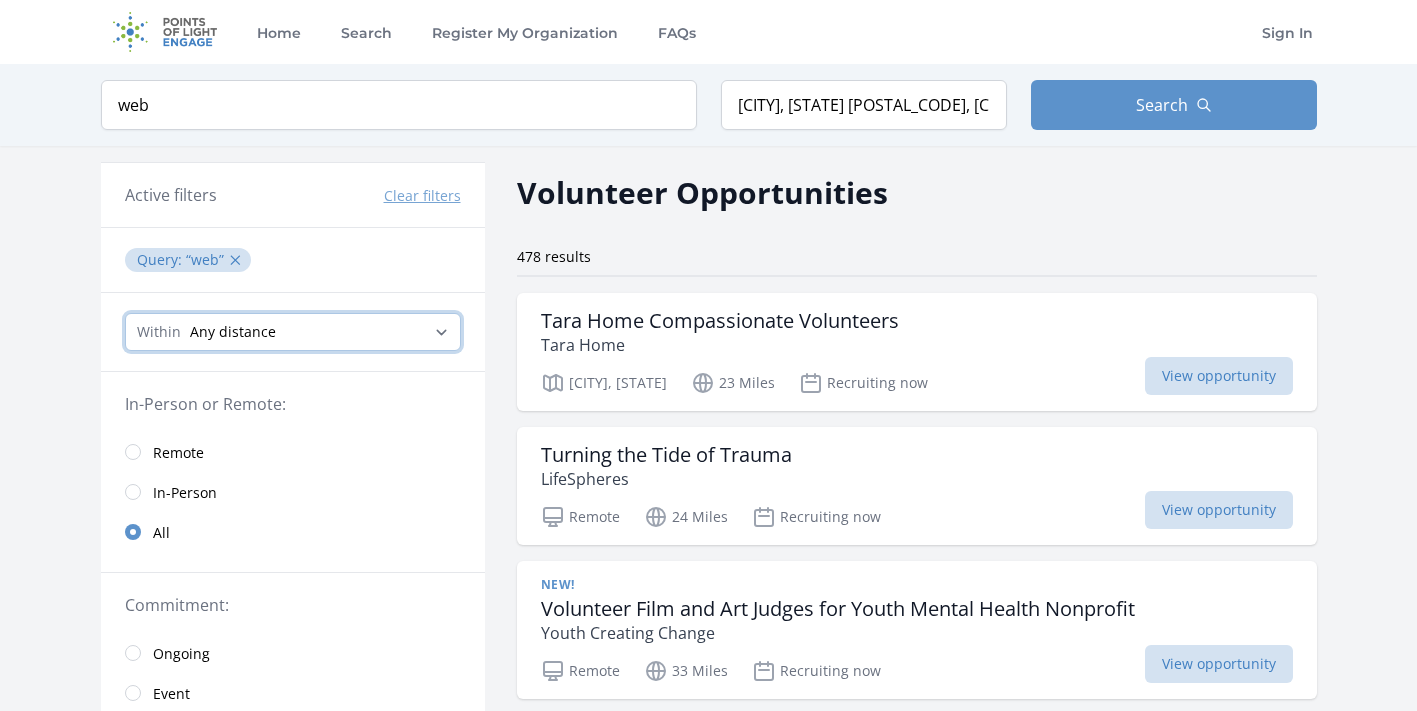 select on "8046" 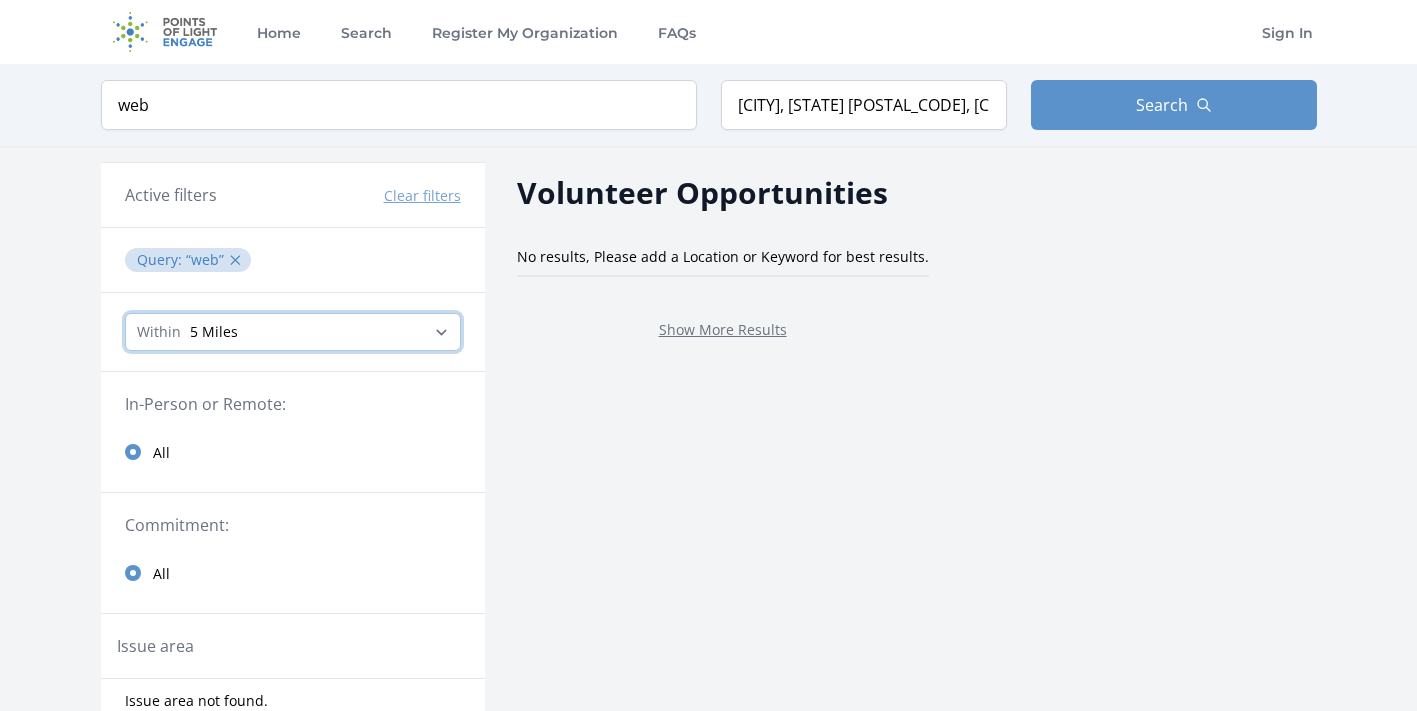 select on "32186" 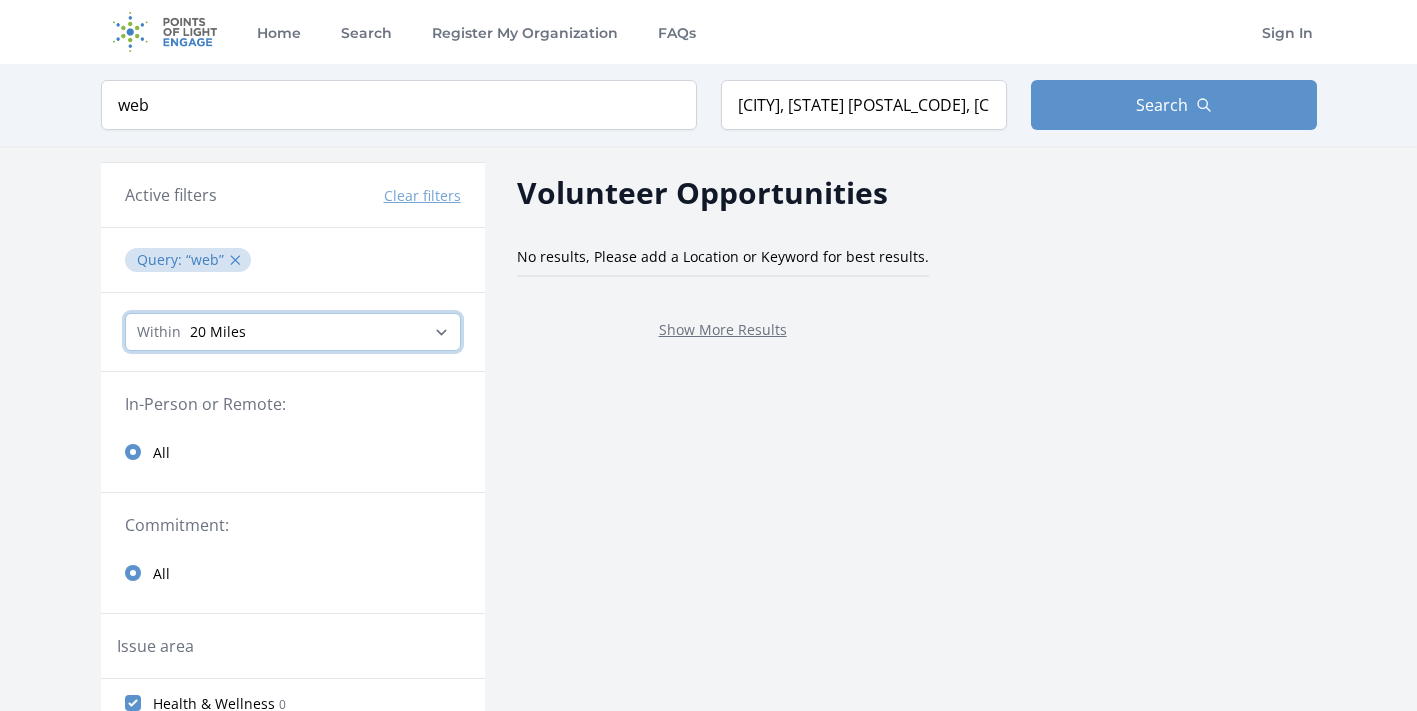 select on "80467" 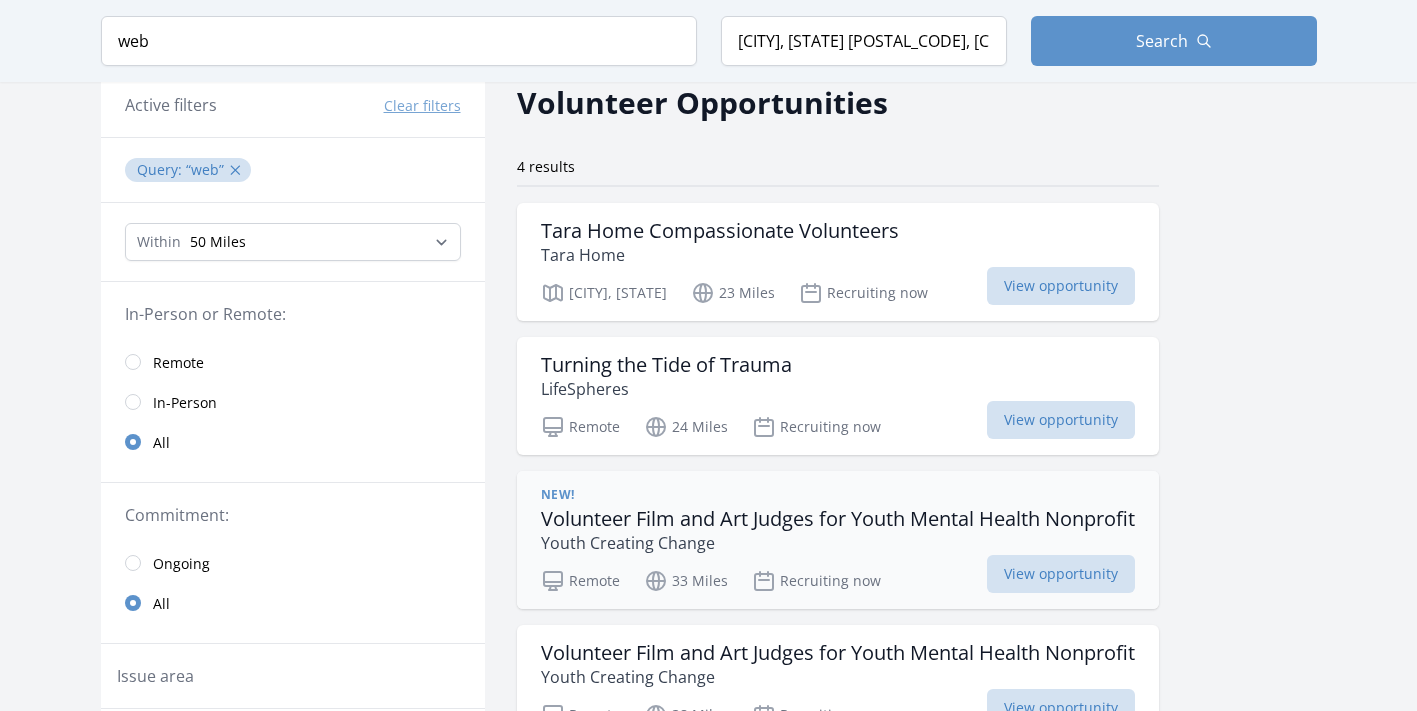 scroll, scrollTop: 80, scrollLeft: 0, axis: vertical 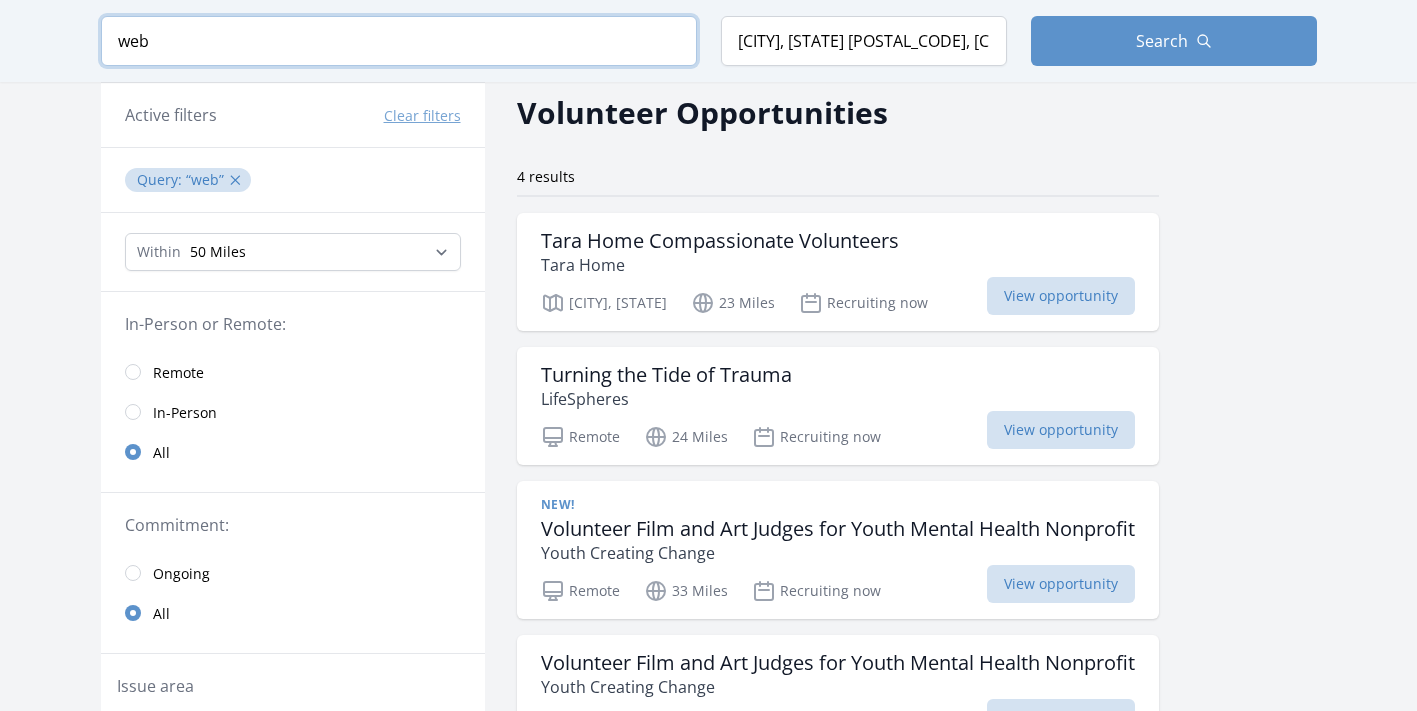 click on "web" at bounding box center (399, 41) 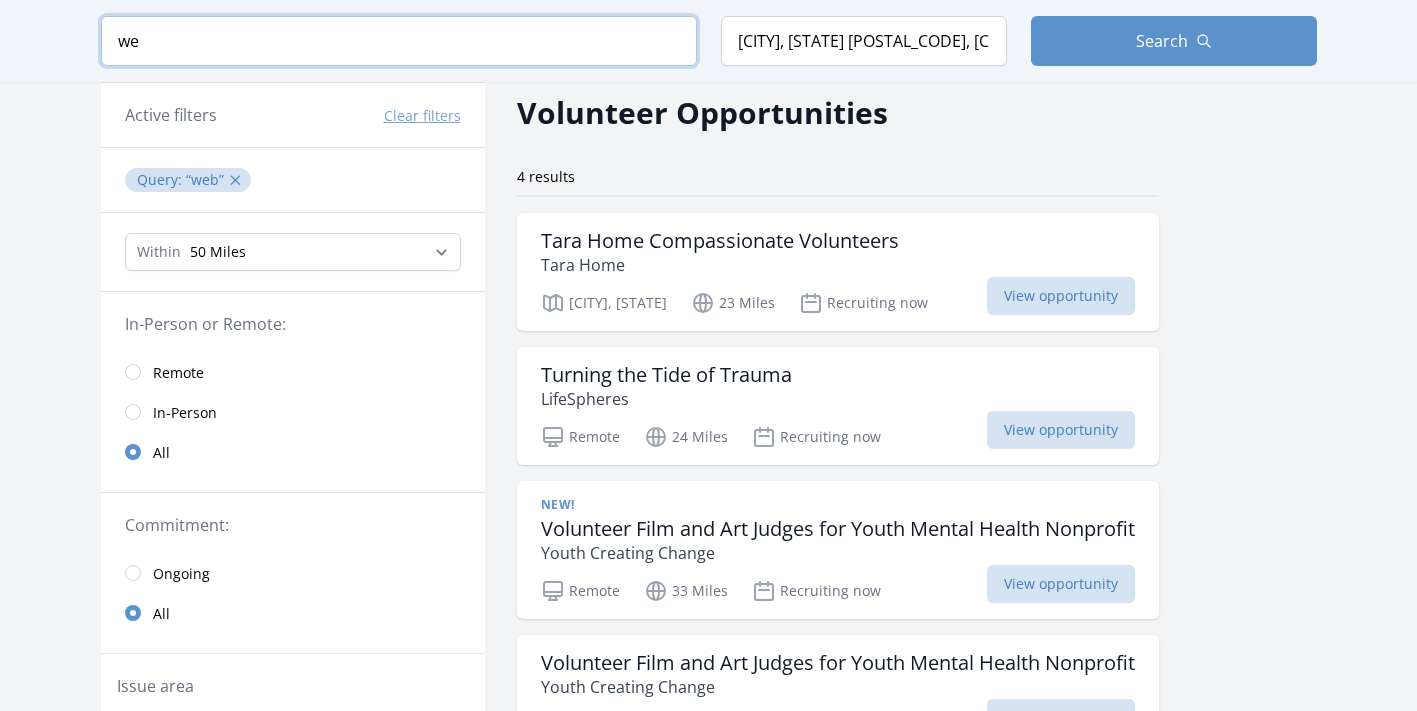 type on "w" 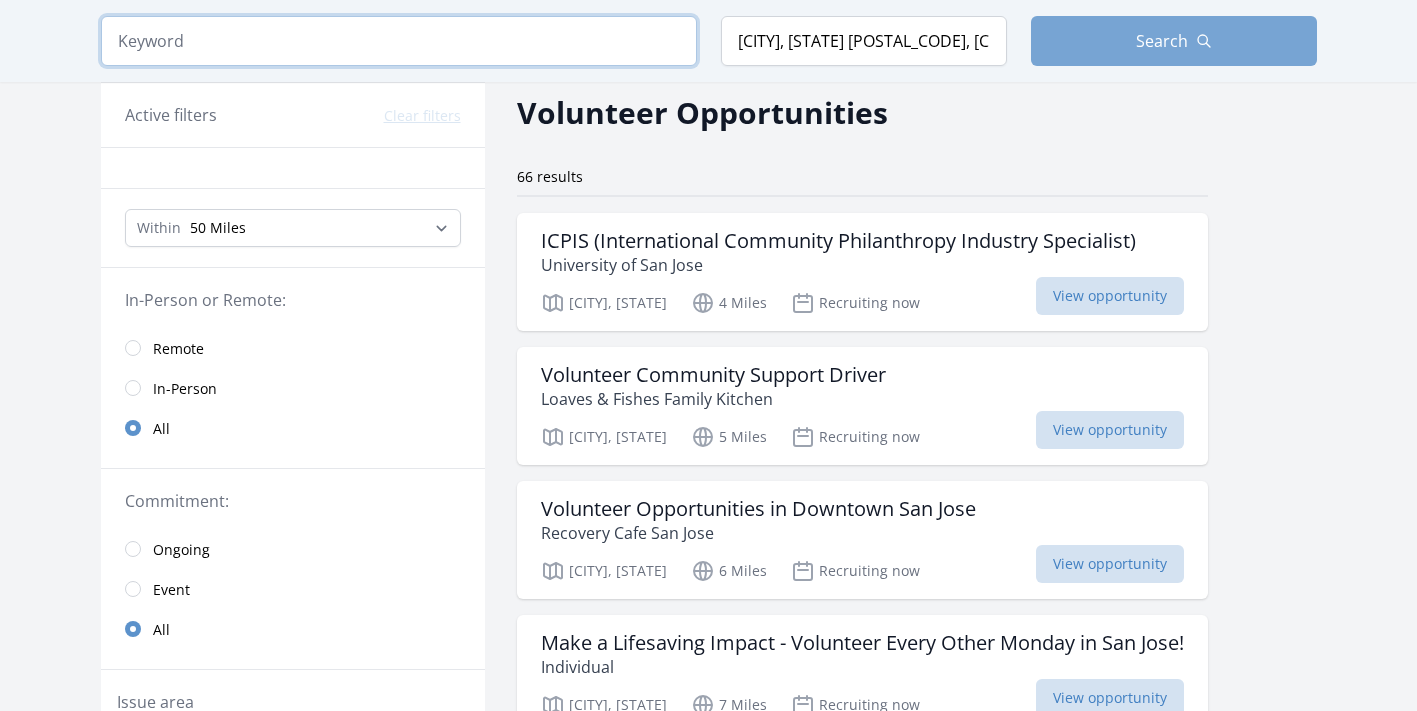 type 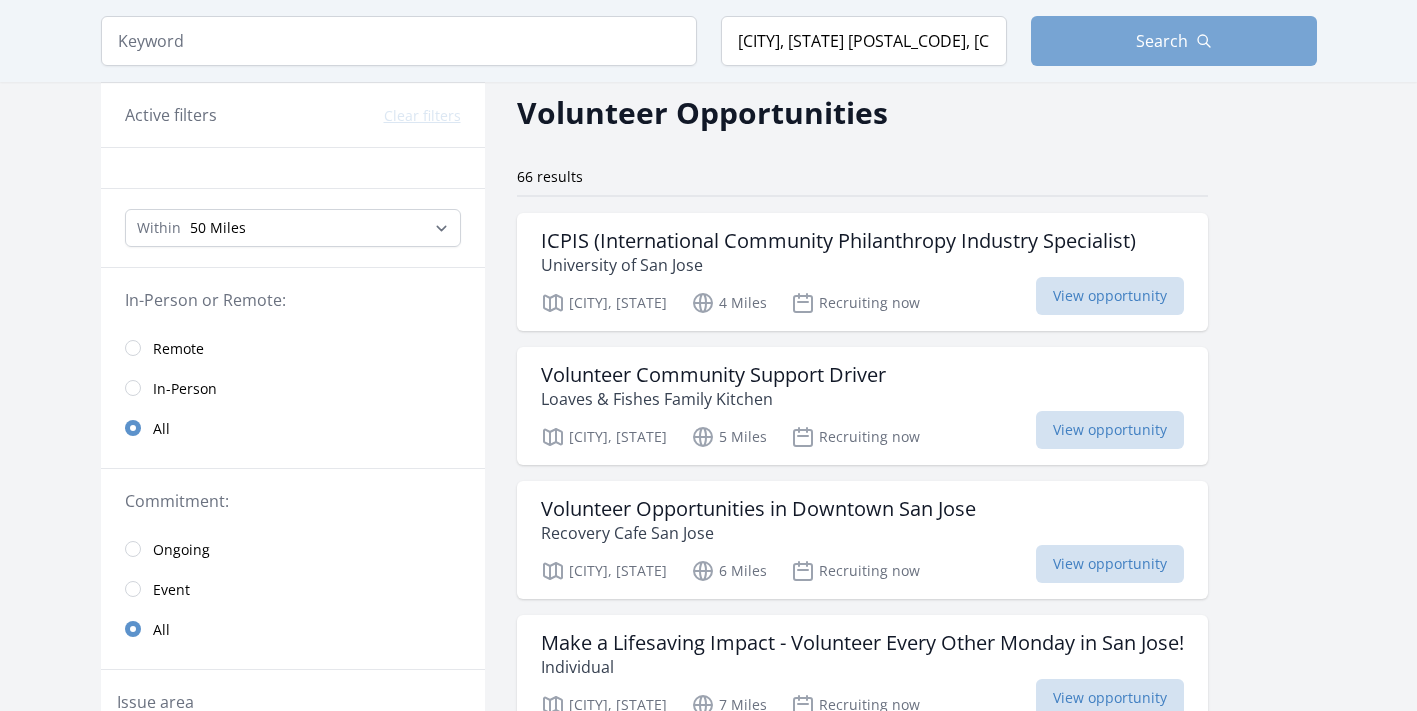 click on "Search" at bounding box center (1174, 41) 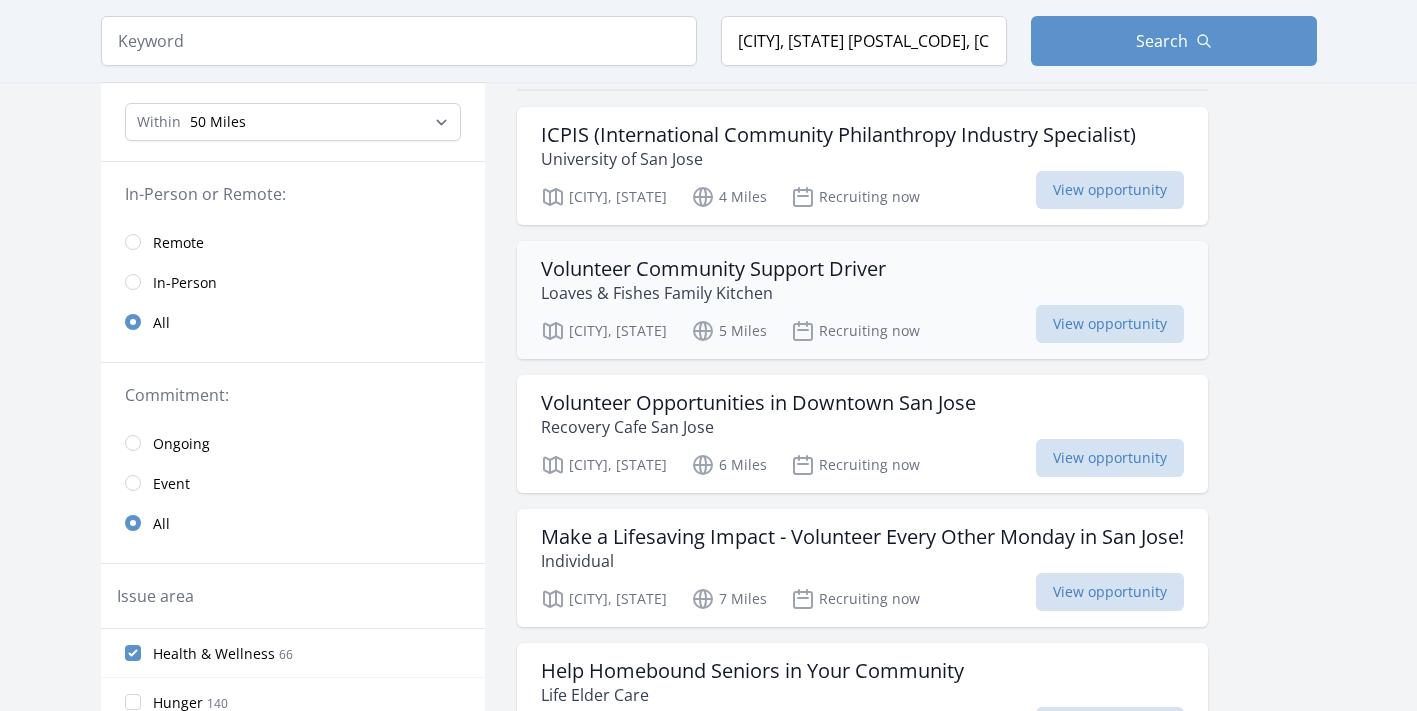 scroll, scrollTop: 196, scrollLeft: 0, axis: vertical 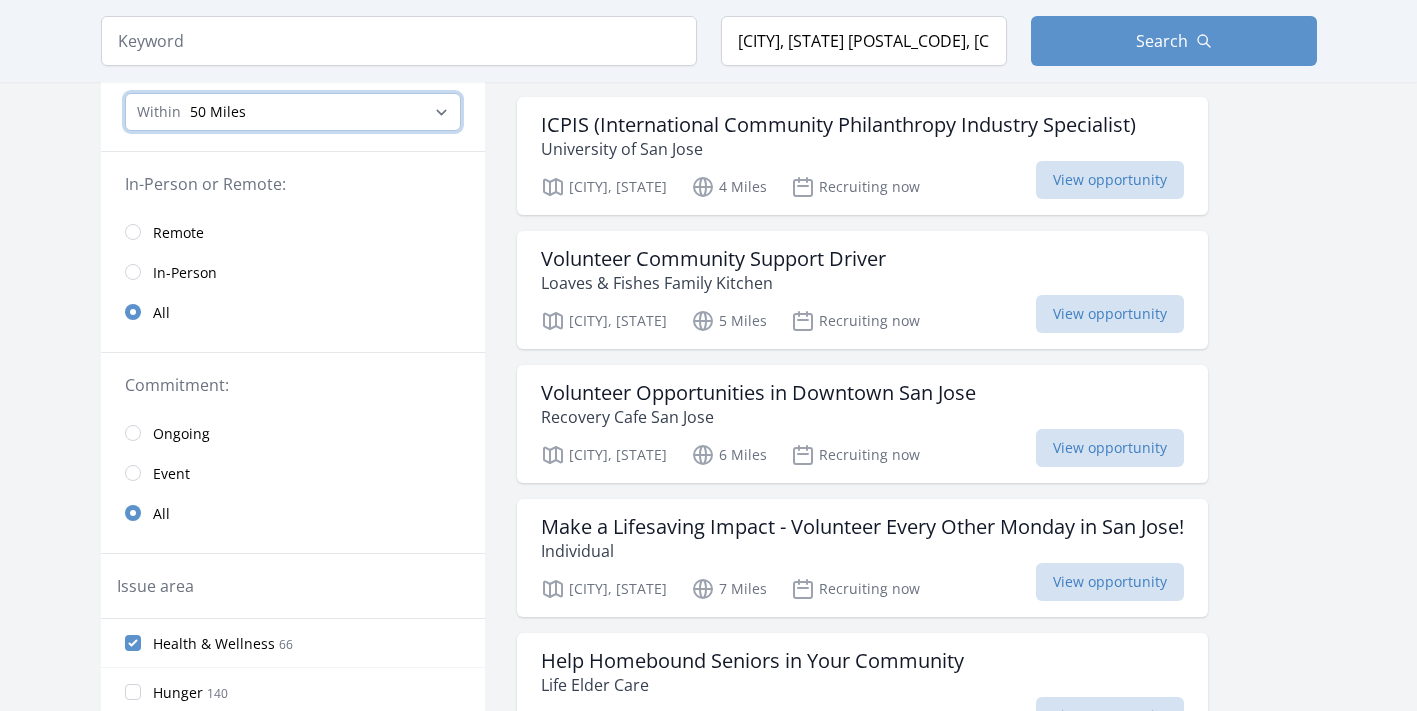 select on "8046" 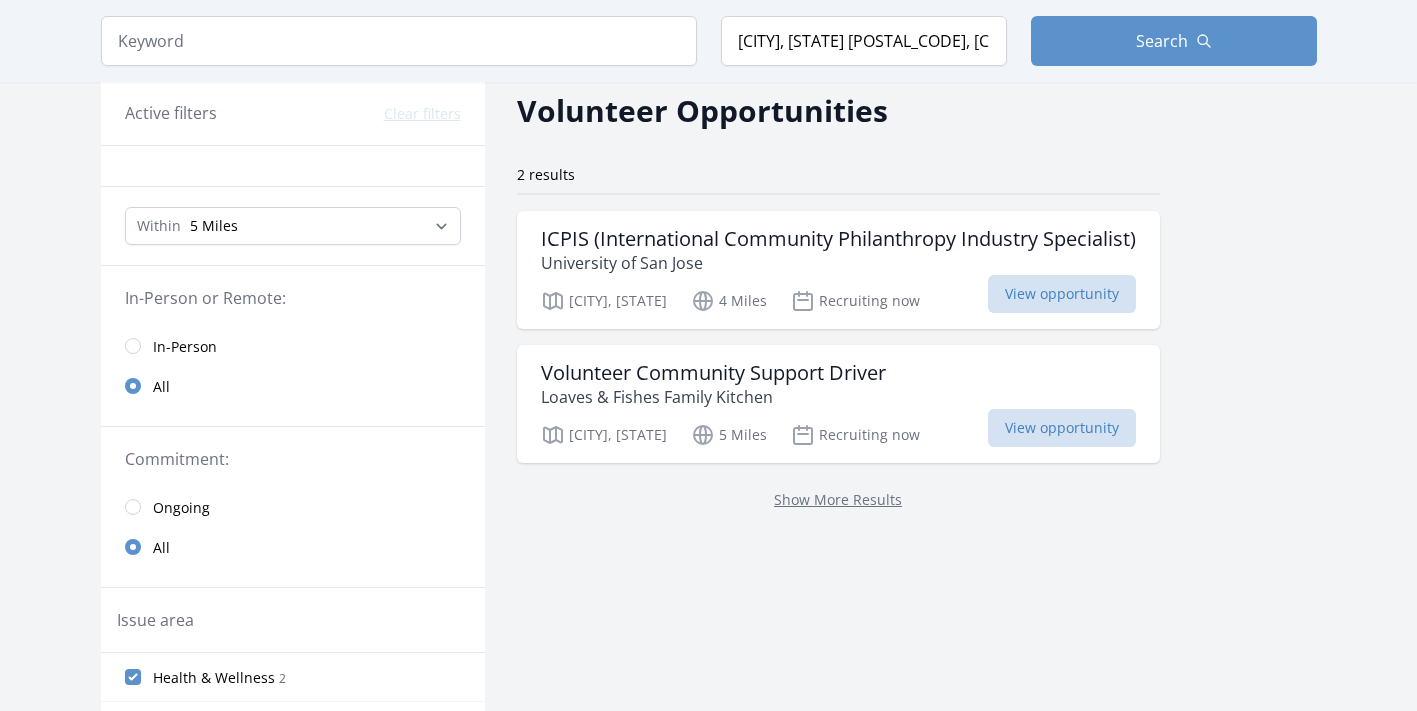 scroll, scrollTop: 86, scrollLeft: 0, axis: vertical 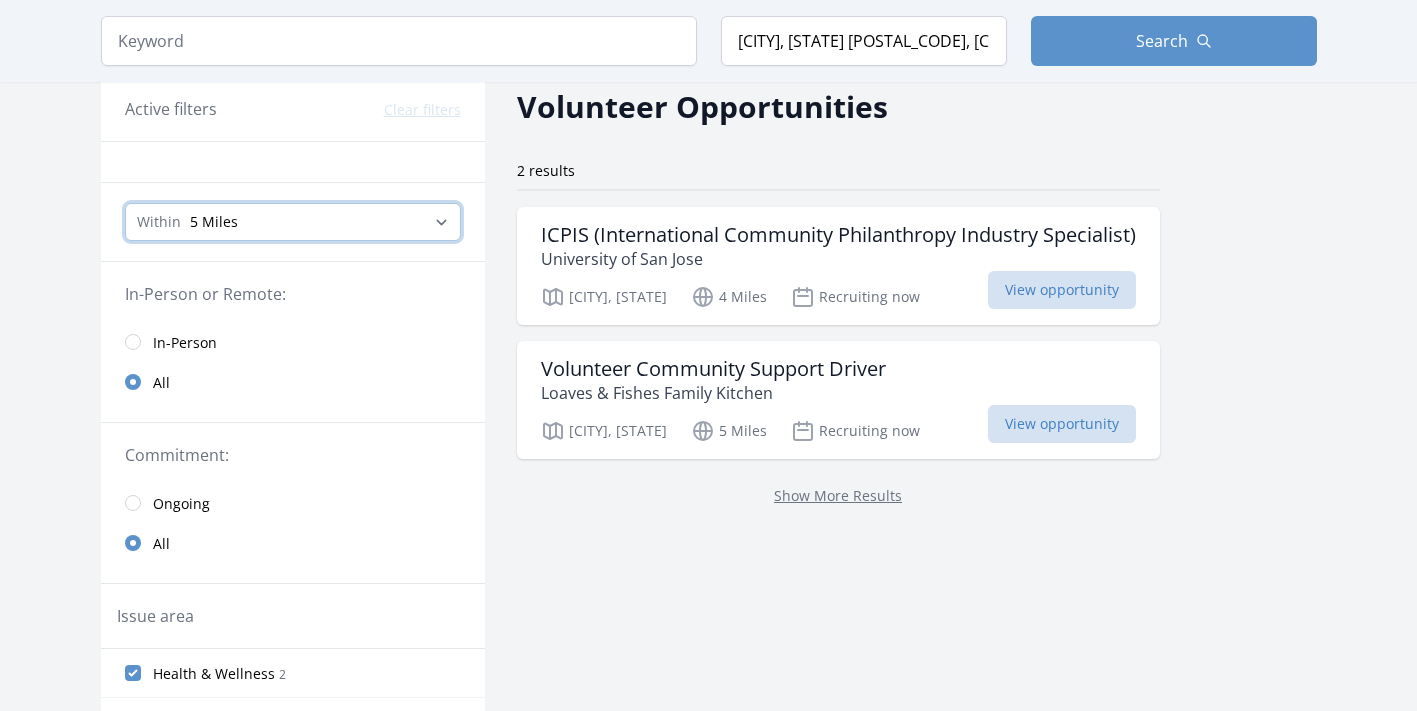 select on "32186" 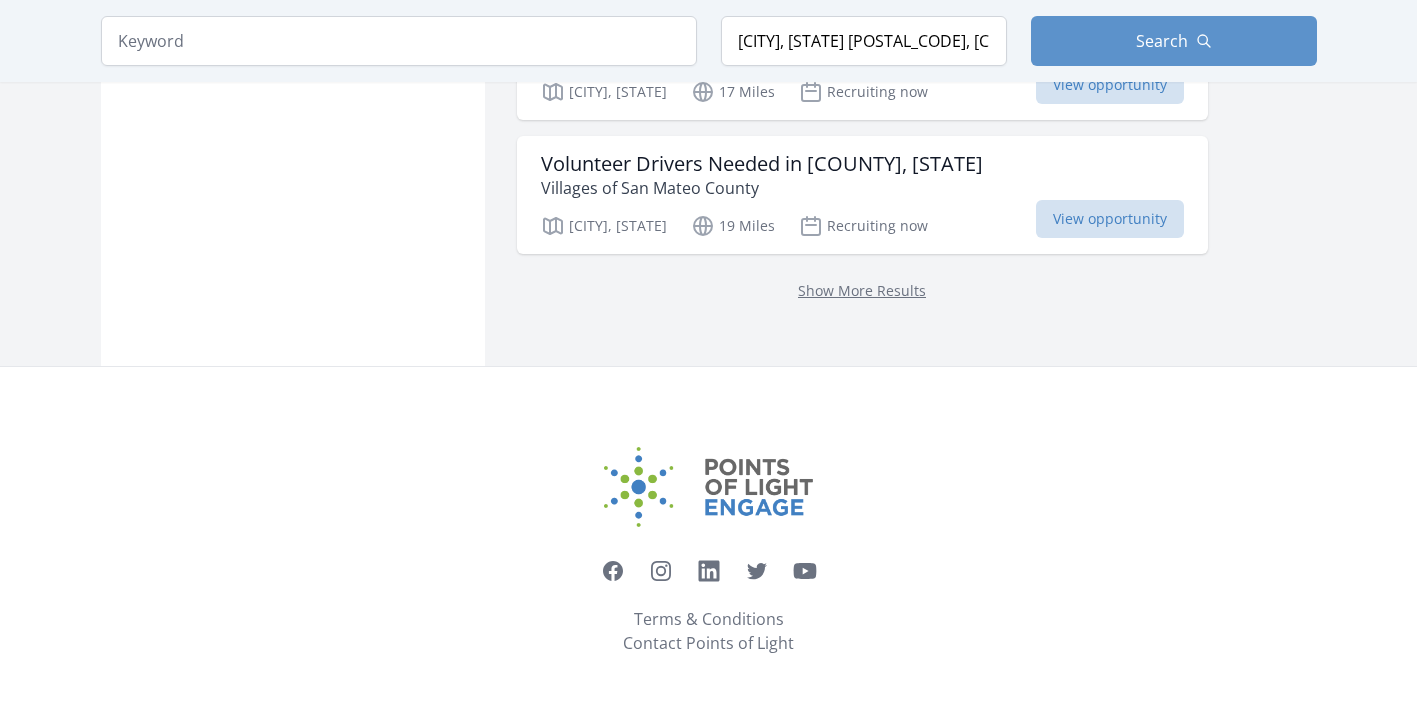 scroll, scrollTop: 1497, scrollLeft: 0, axis: vertical 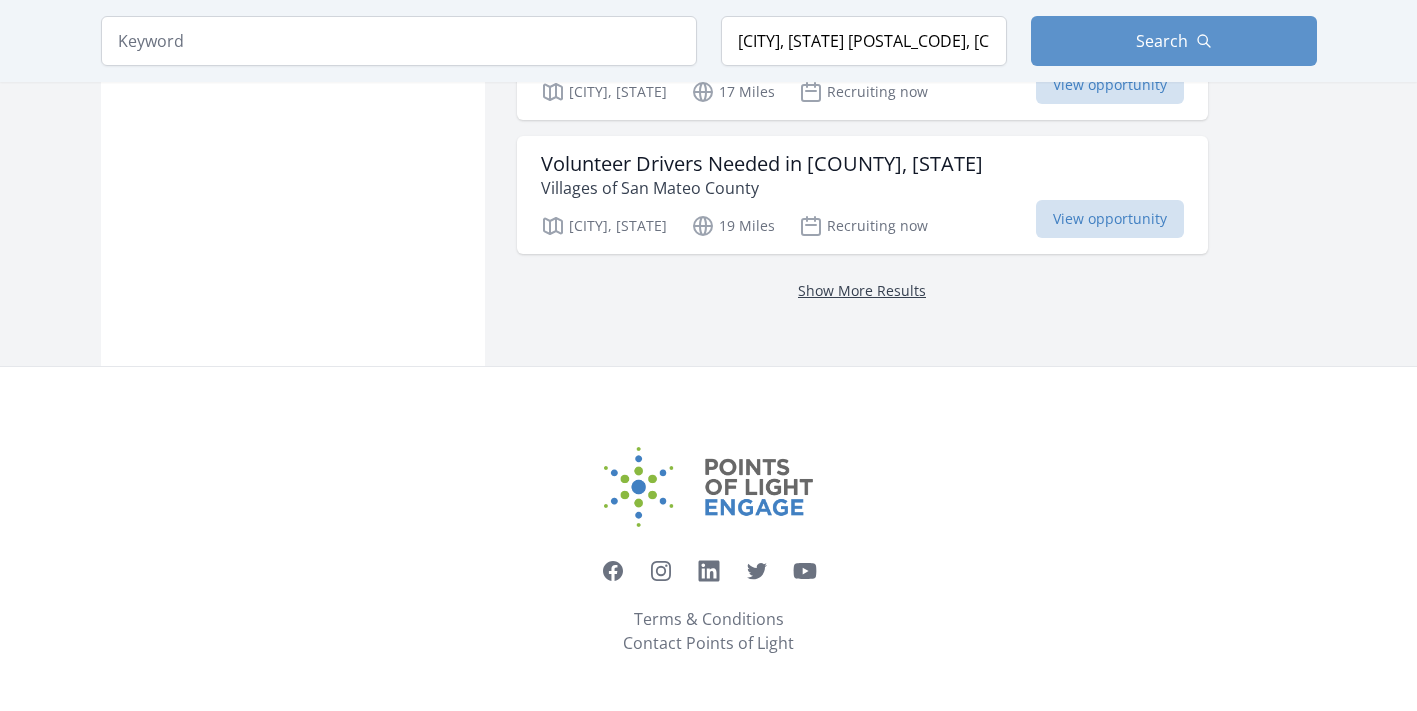 click on "Show More Results" at bounding box center [862, 290] 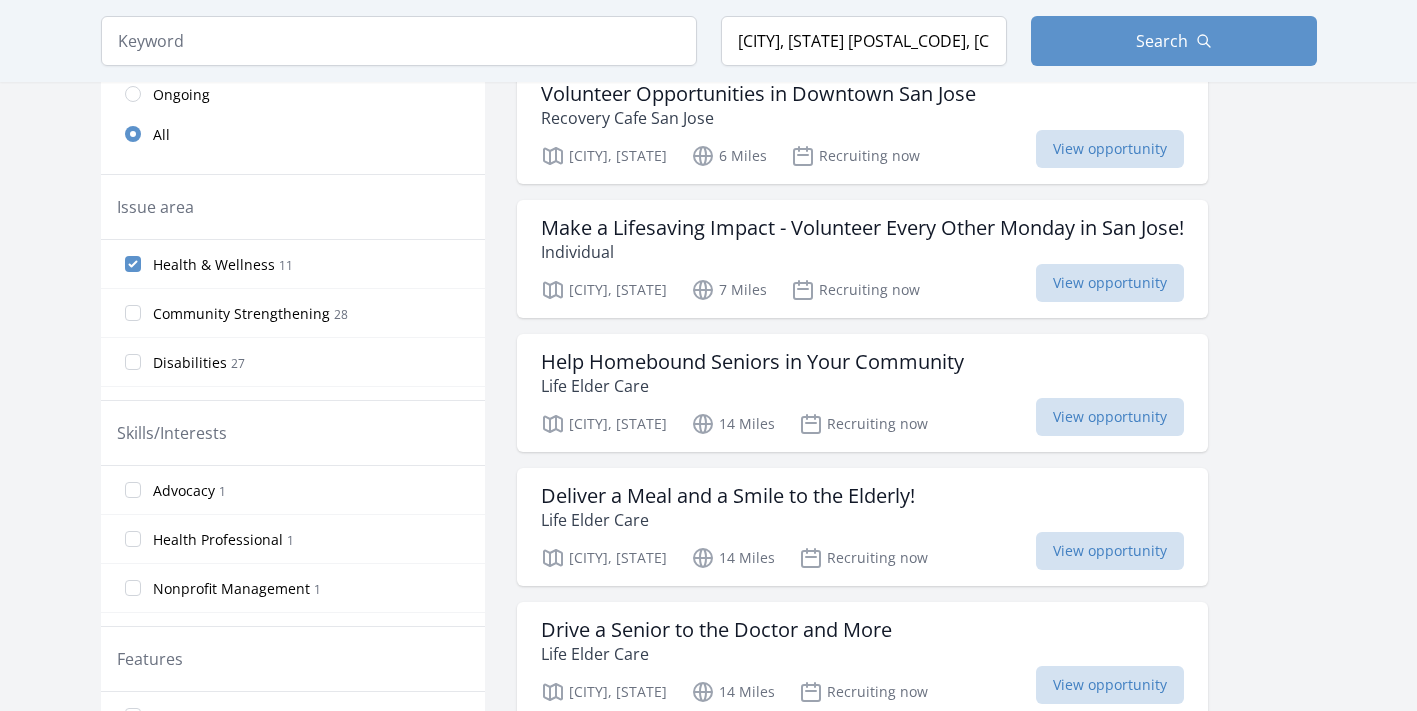 scroll, scrollTop: 483, scrollLeft: 0, axis: vertical 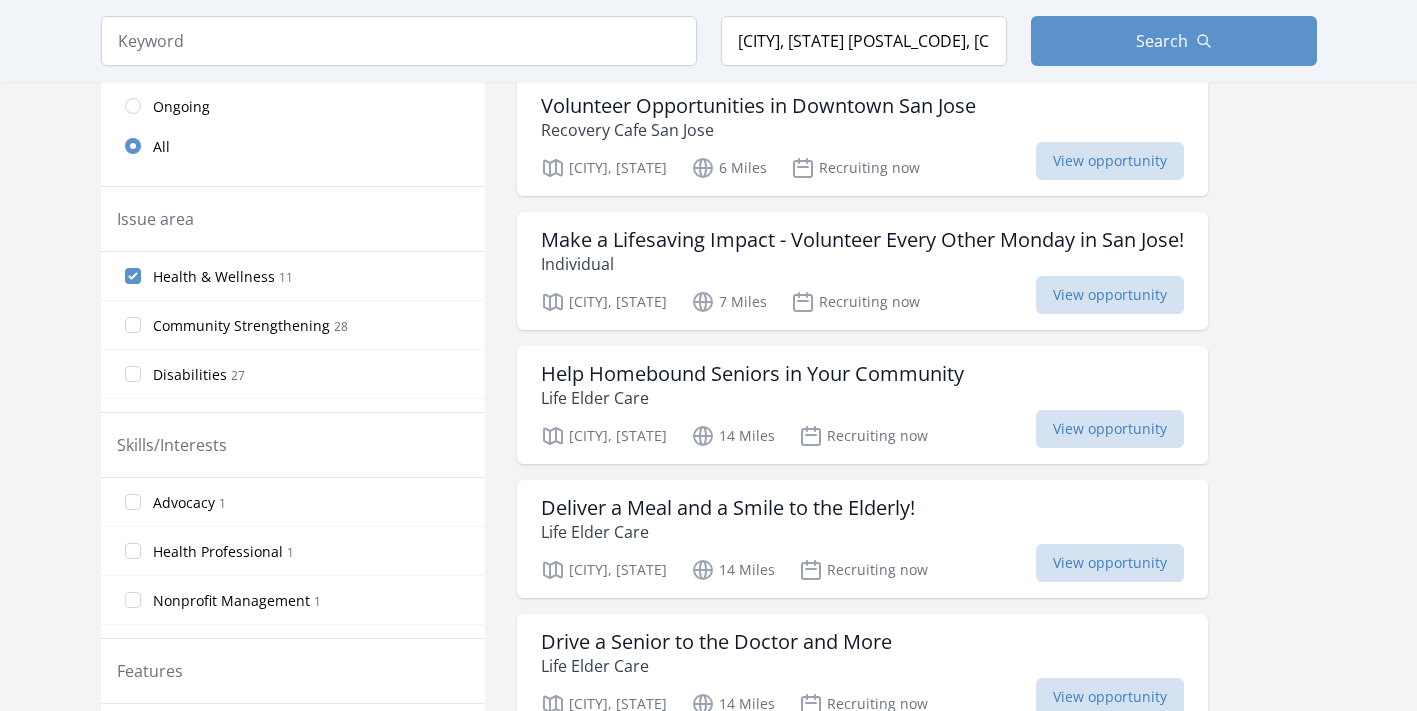 click on "Community Strengthening   28" at bounding box center (133, 325) 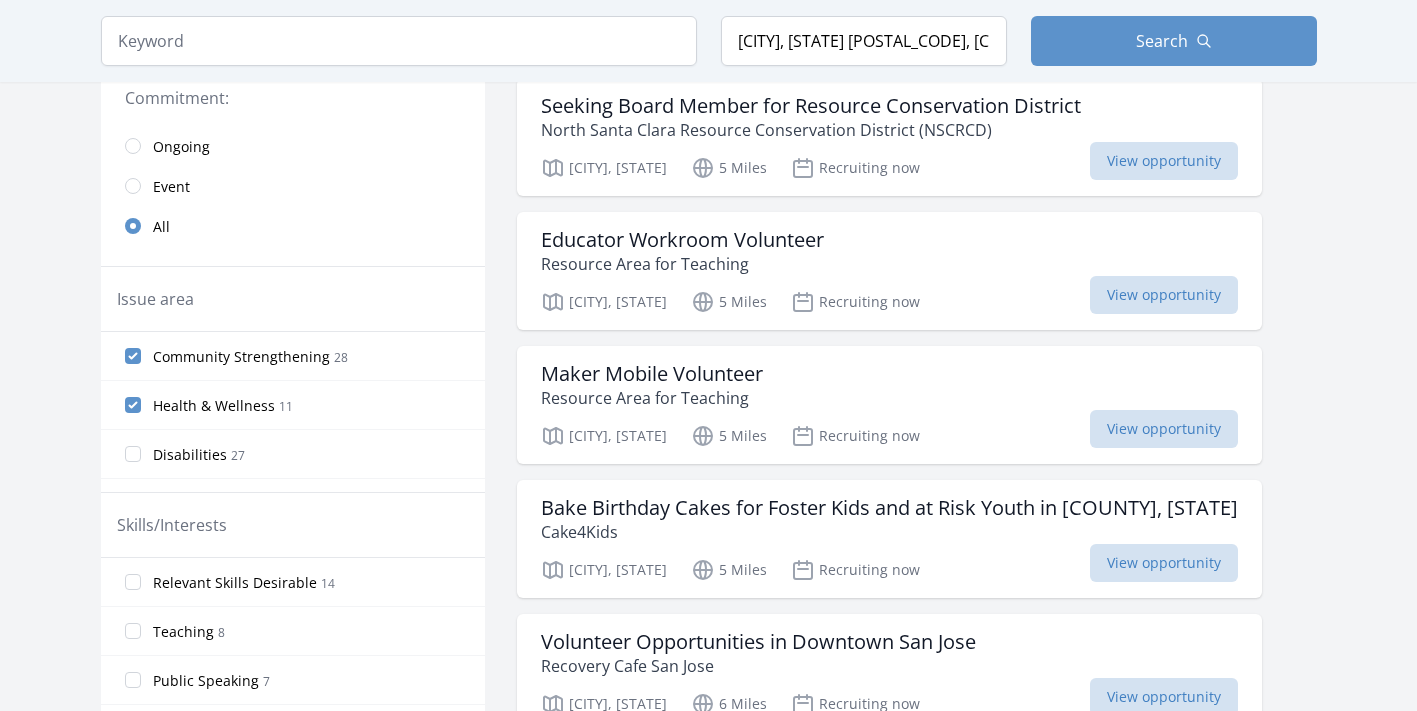 click on "Disabilities   27" at bounding box center (133, 454) 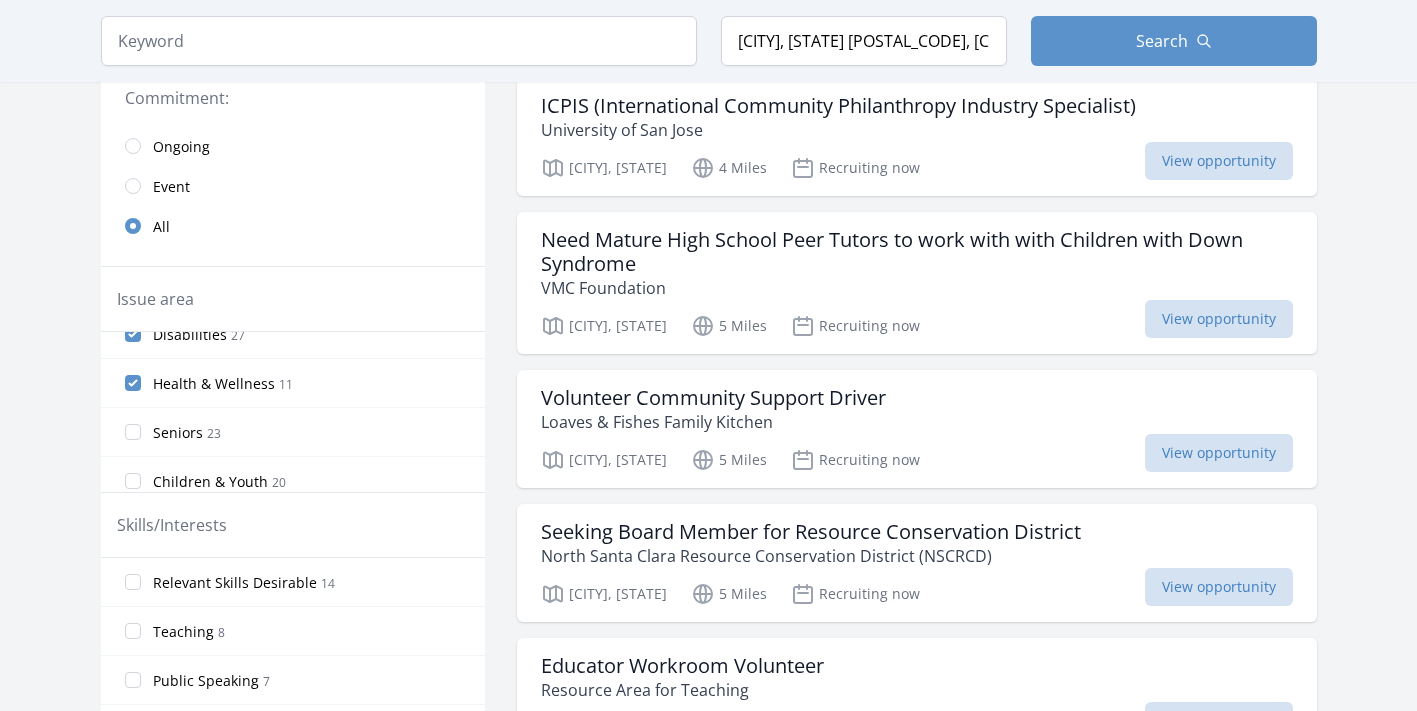 scroll, scrollTop: 72, scrollLeft: 0, axis: vertical 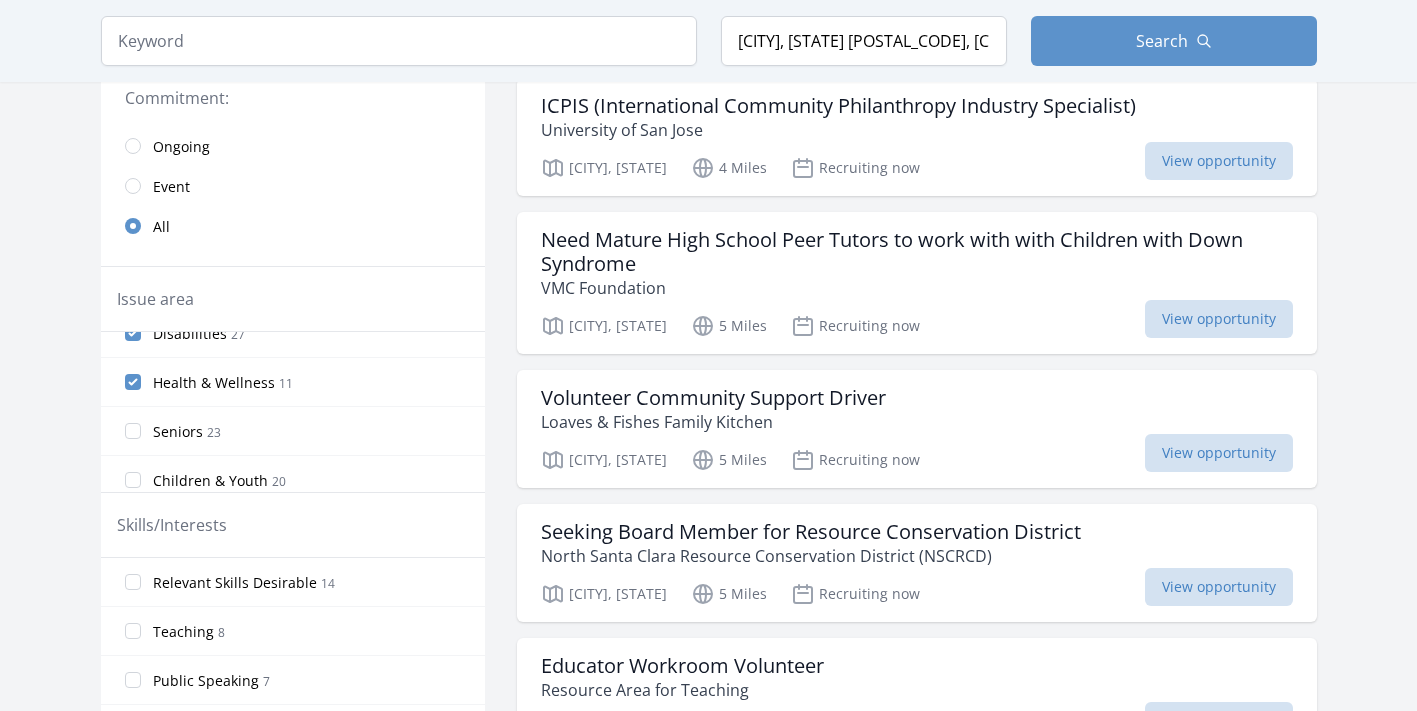 click on "Seniors   23" at bounding box center [293, 431] 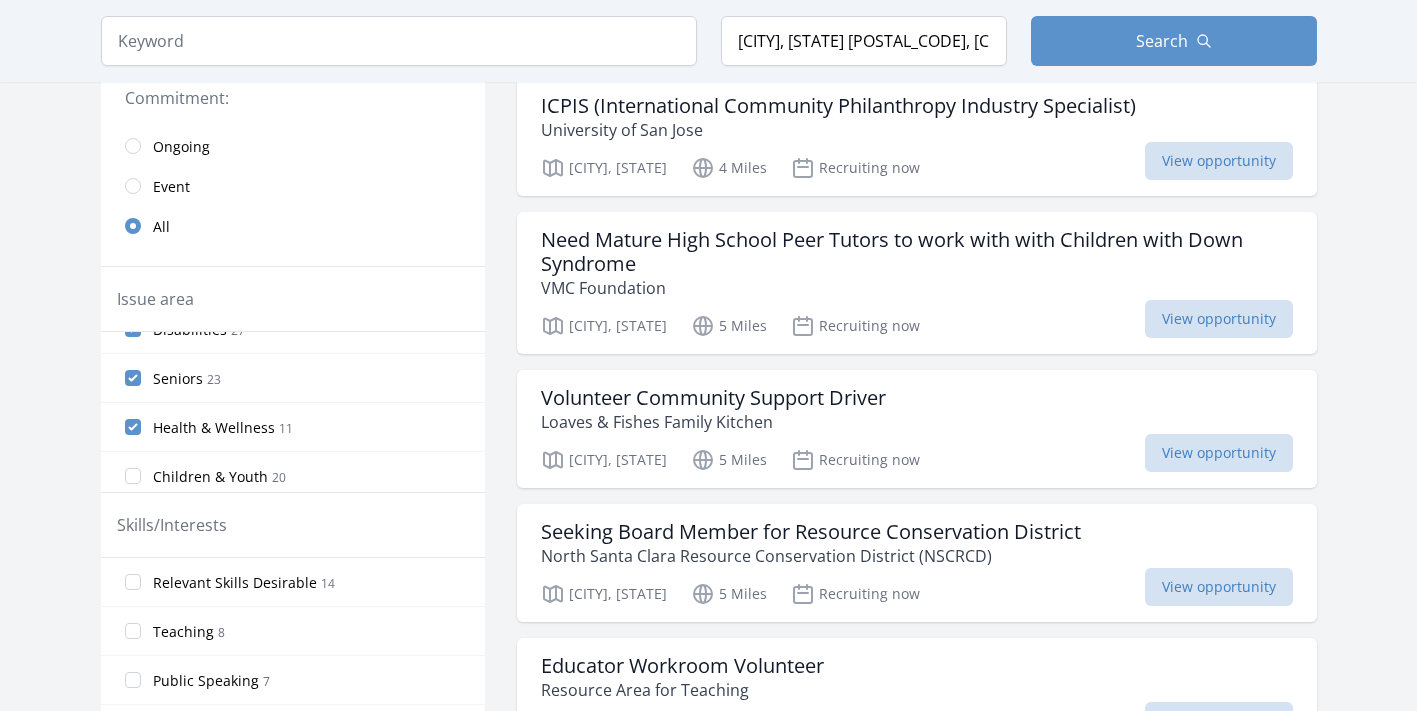 scroll, scrollTop: 87, scrollLeft: 0, axis: vertical 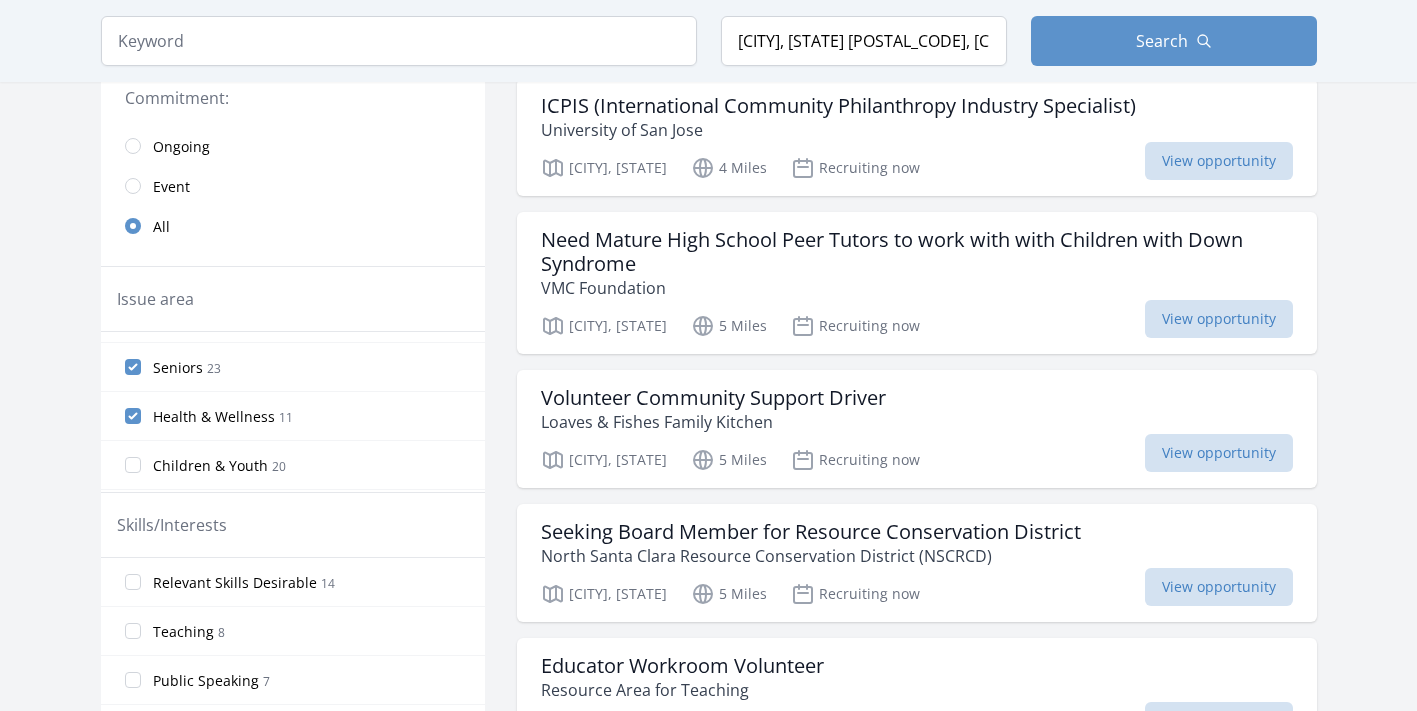 click on "Children & Youth   20" at bounding box center (133, 465) 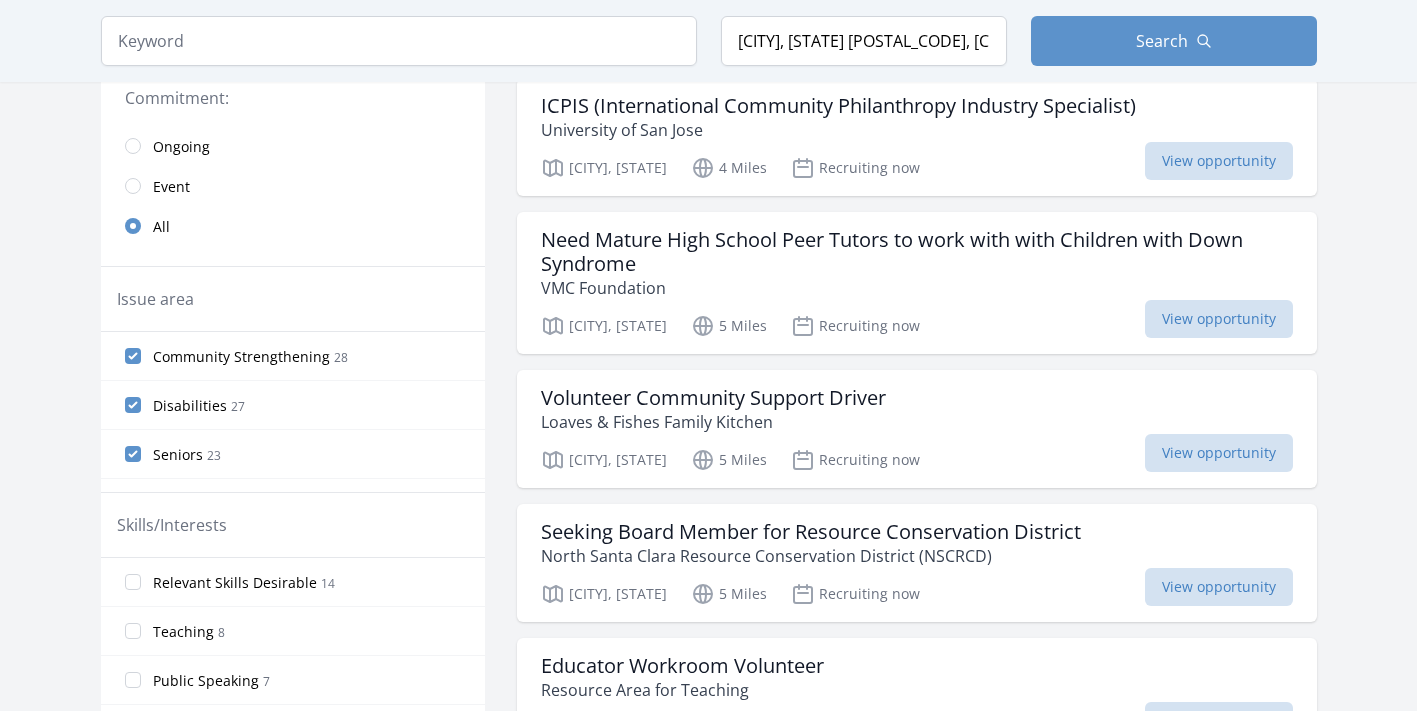scroll, scrollTop: 20, scrollLeft: 0, axis: vertical 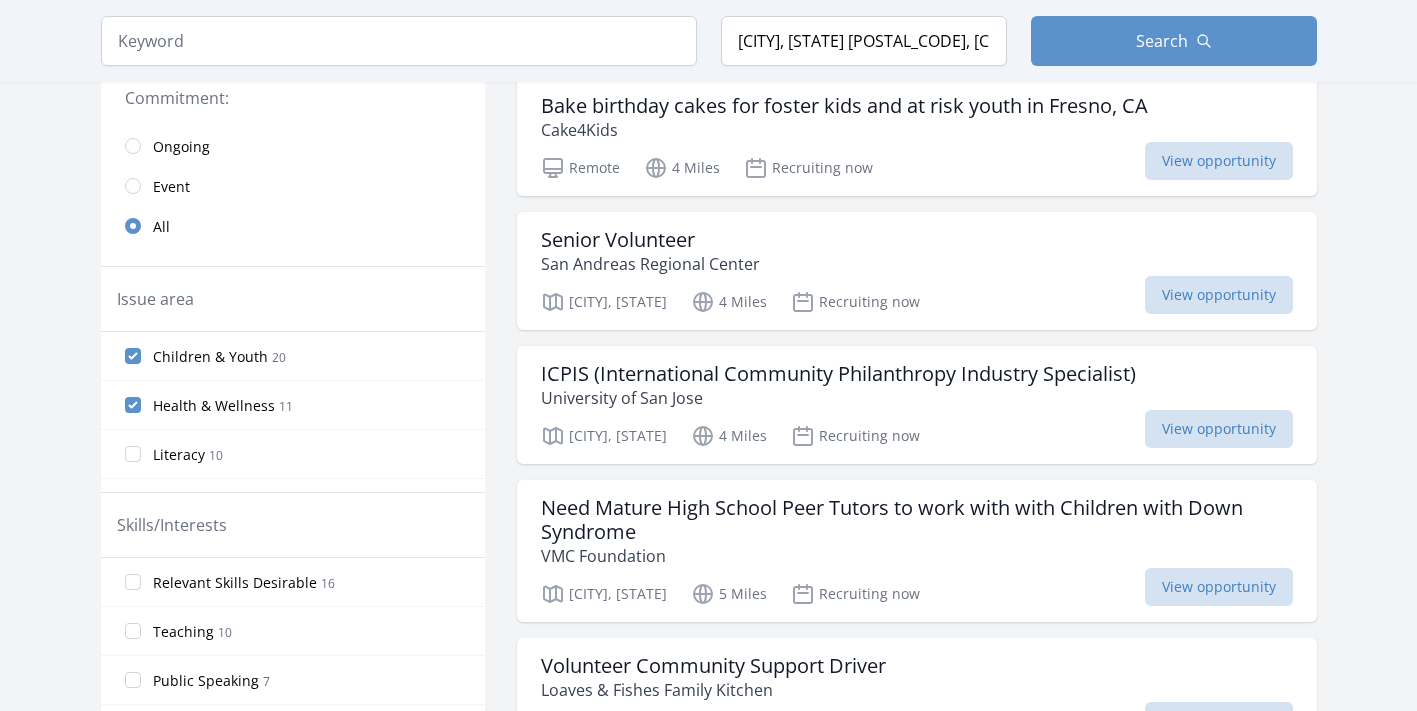 click on "Literacy   10" at bounding box center (133, 454) 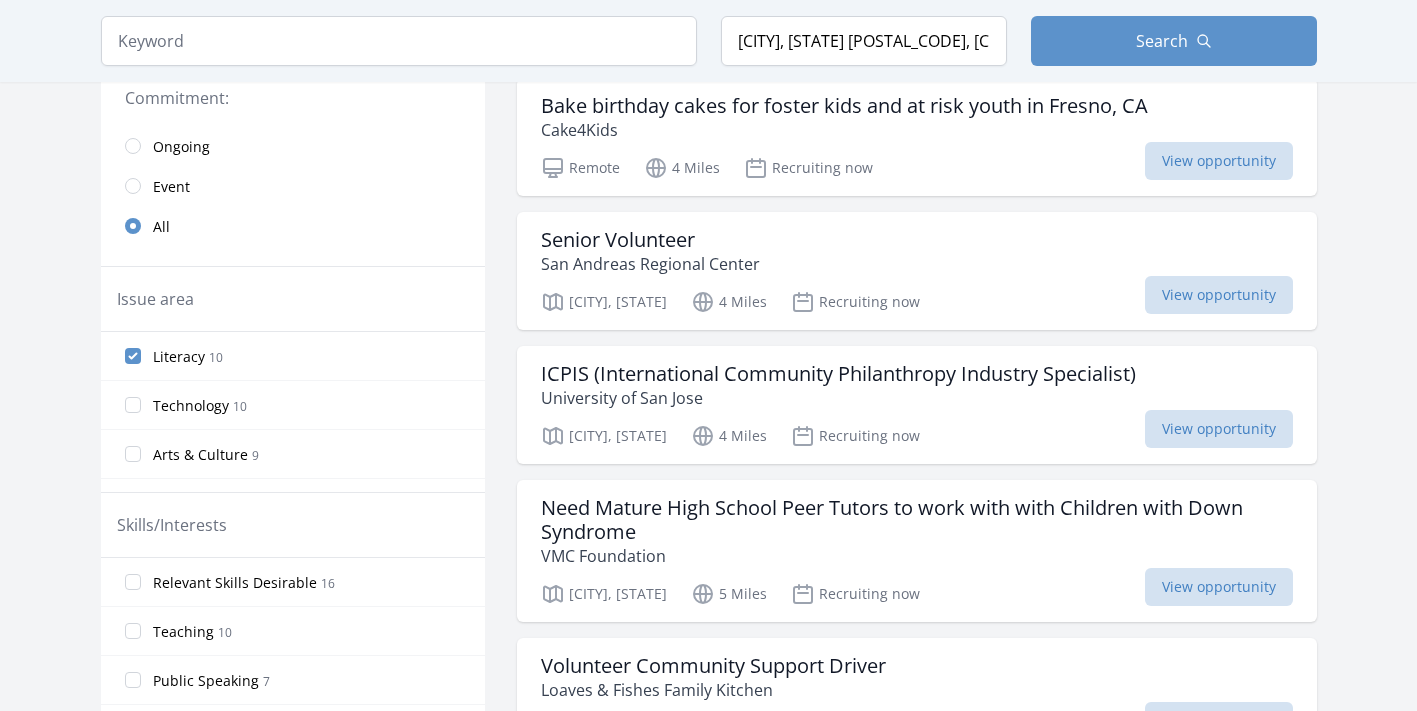 scroll, scrollTop: 248, scrollLeft: 0, axis: vertical 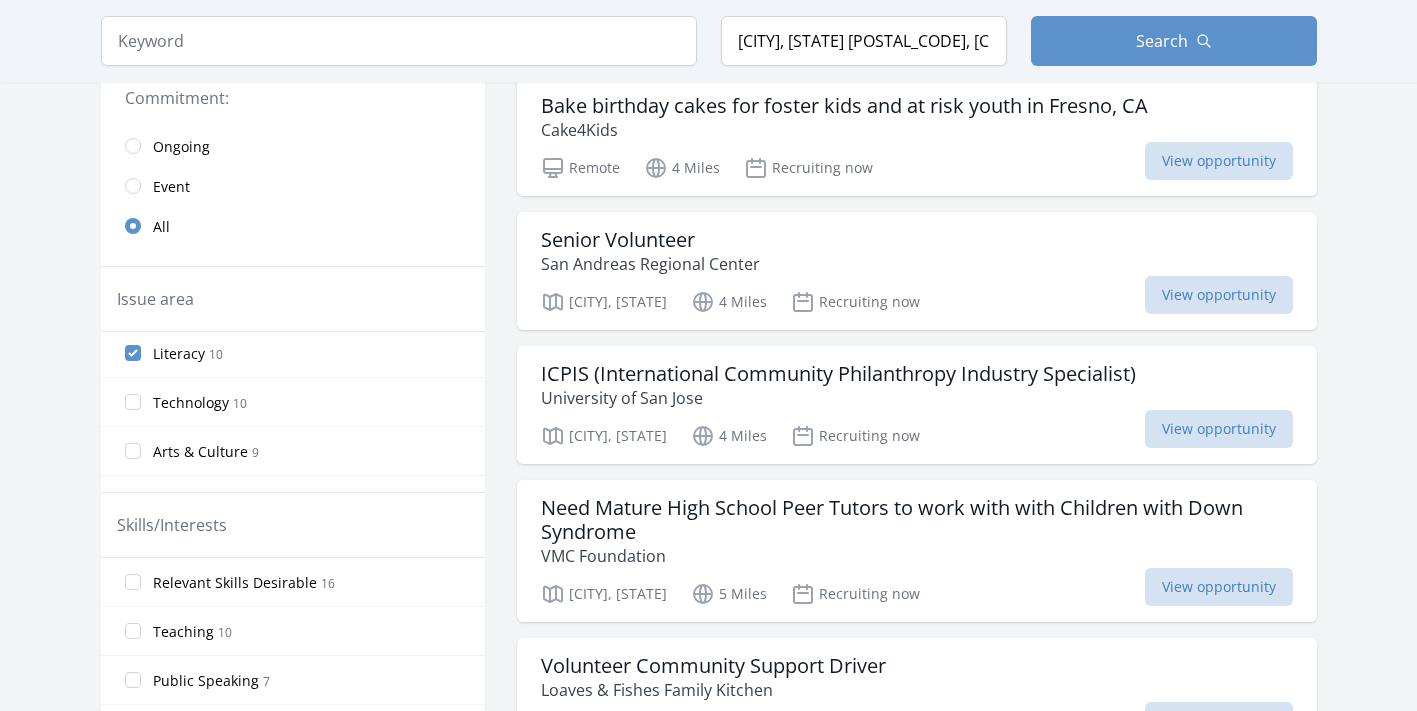click on "Technology   10" at bounding box center [133, 402] 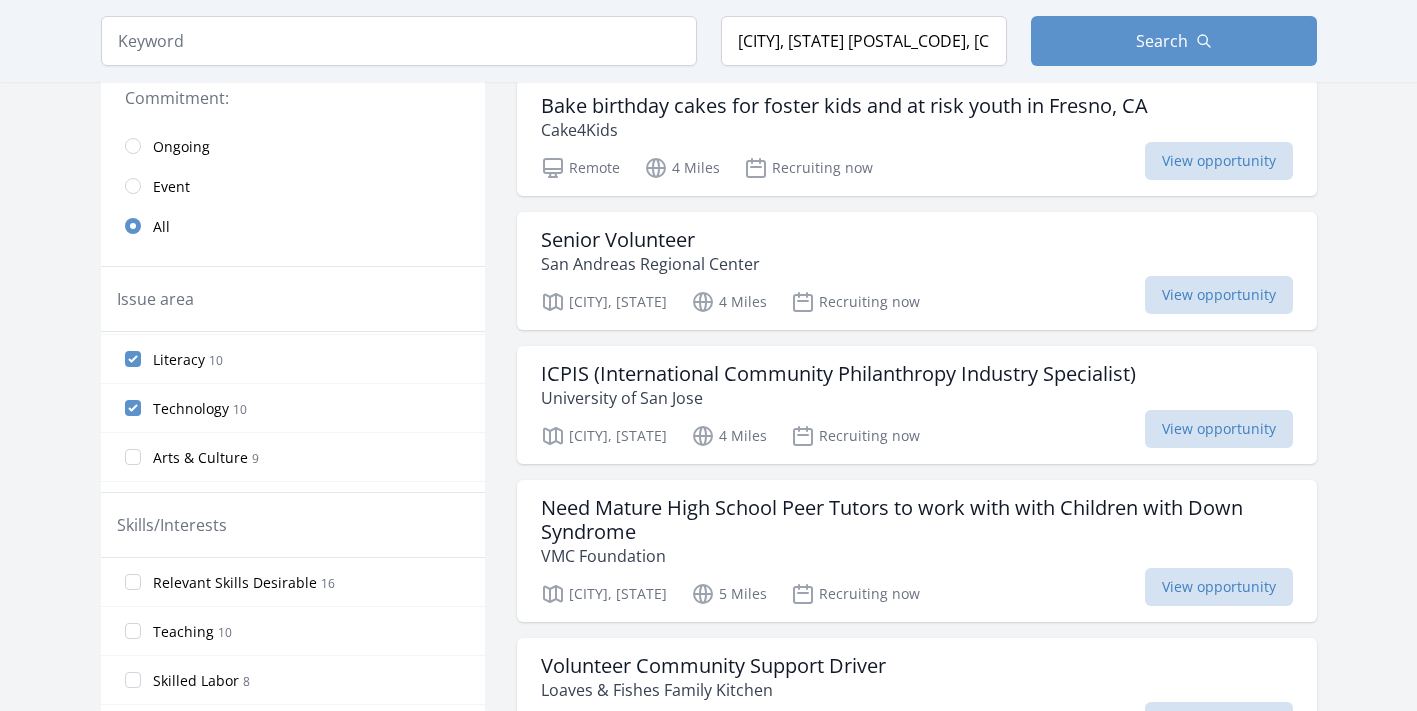 scroll, scrollTop: 221, scrollLeft: 0, axis: vertical 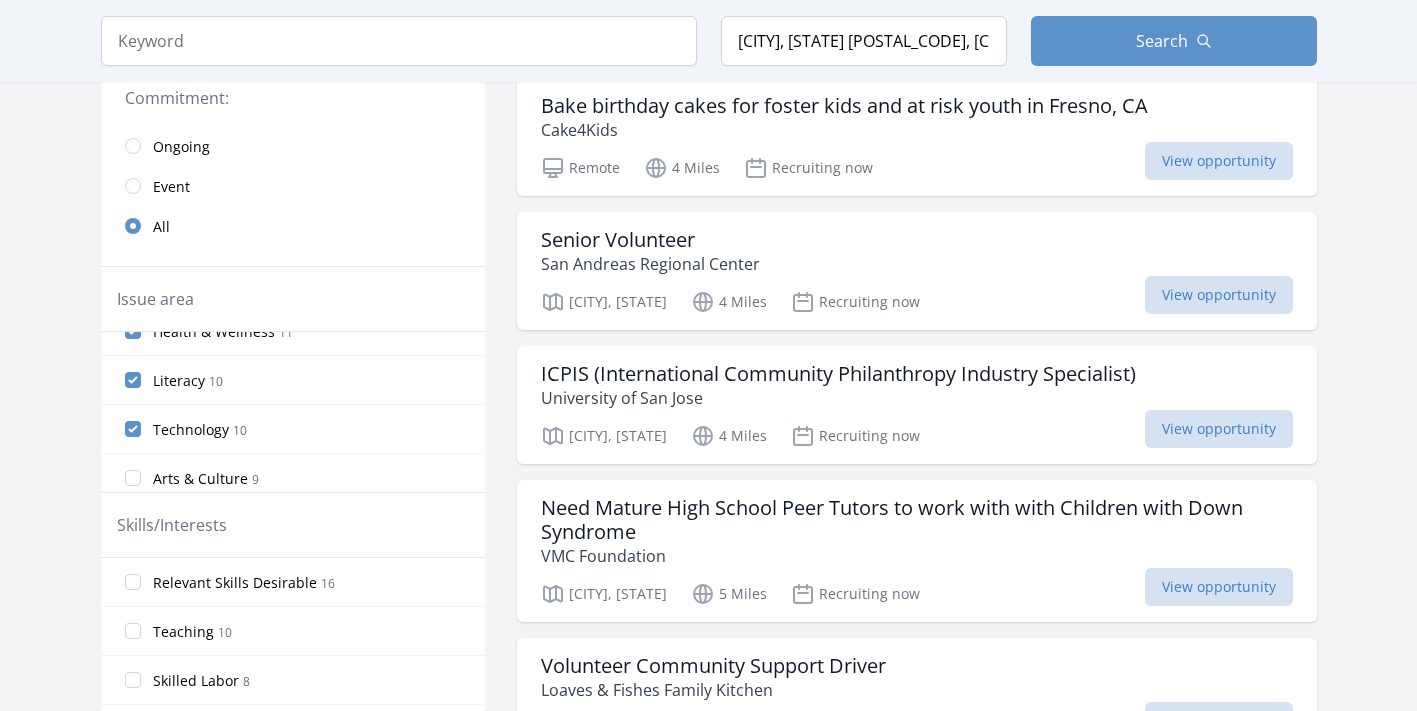 click on "Literacy   10" at bounding box center [133, 380] 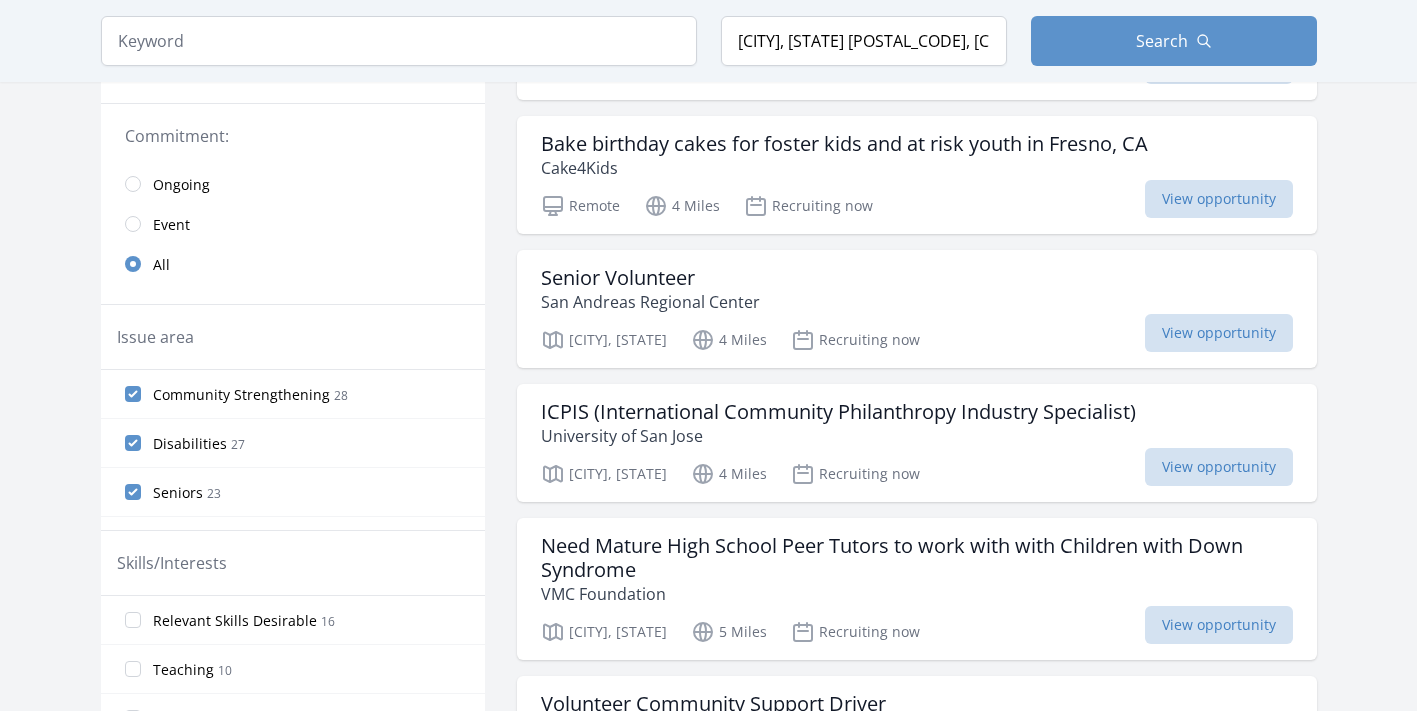 scroll, scrollTop: 441, scrollLeft: 0, axis: vertical 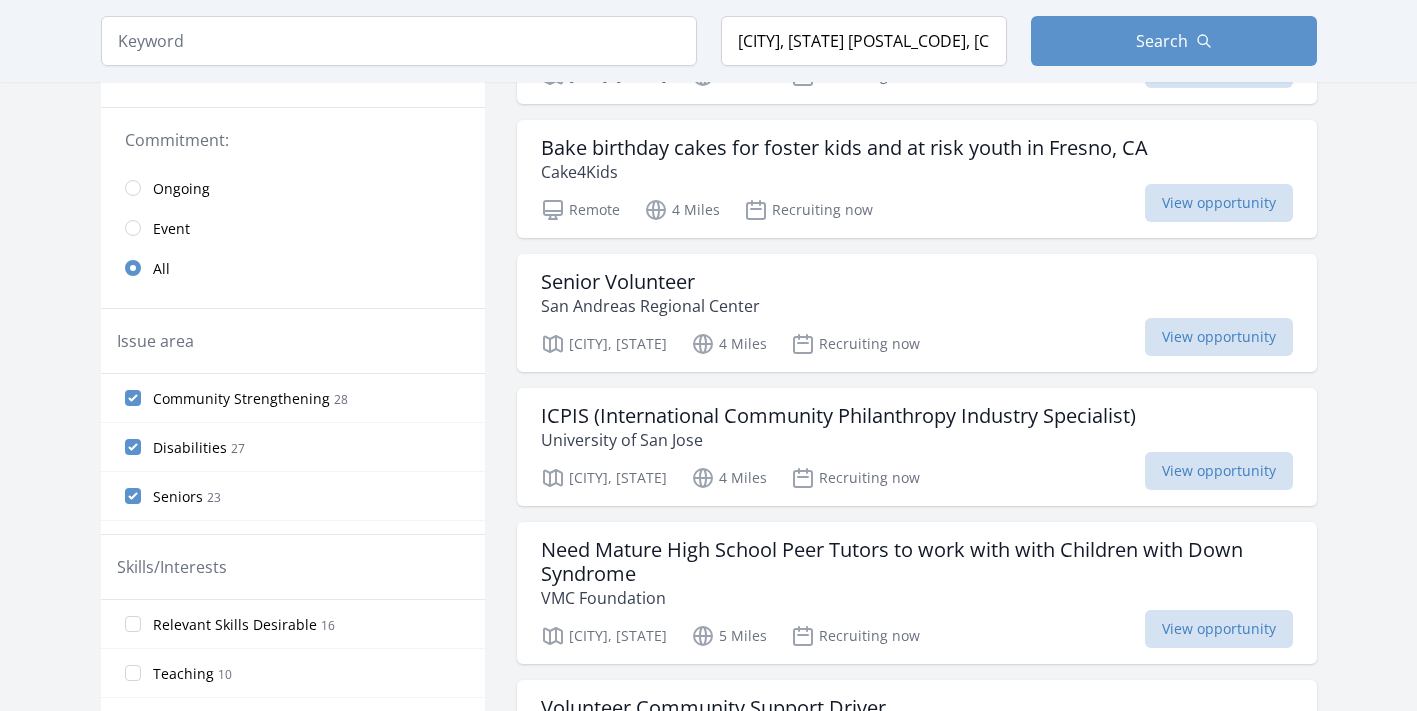 click on "Community Strengthening   28" at bounding box center [133, 398] 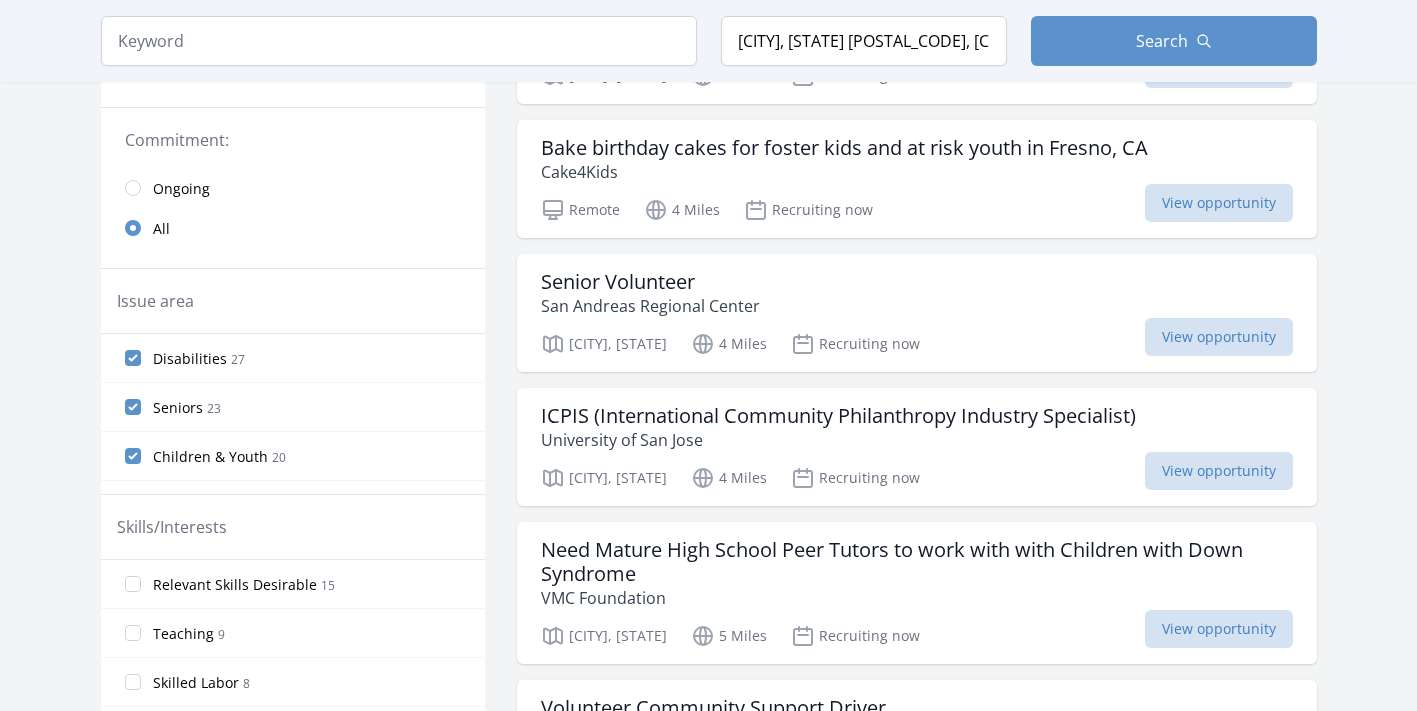 click on "Disabilities   27" at bounding box center [133, 358] 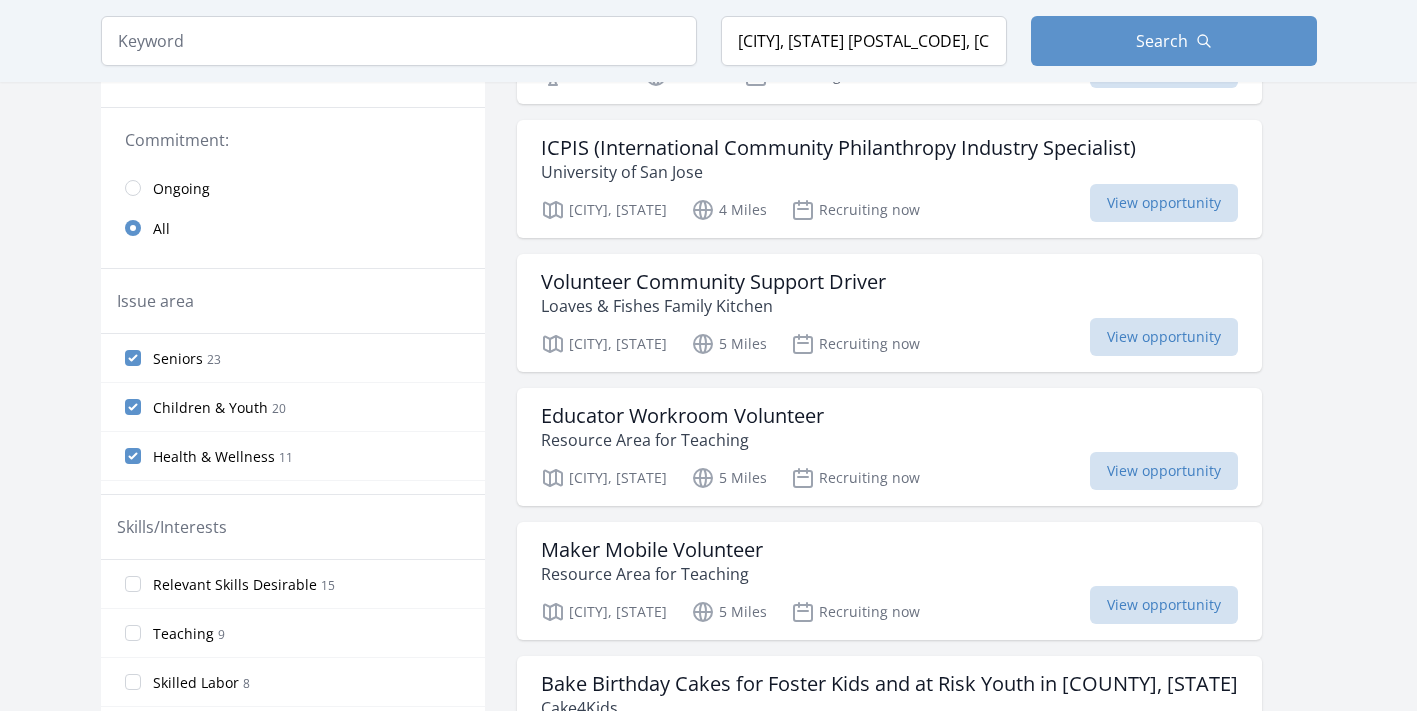 click on "Seniors   23" at bounding box center [133, 358] 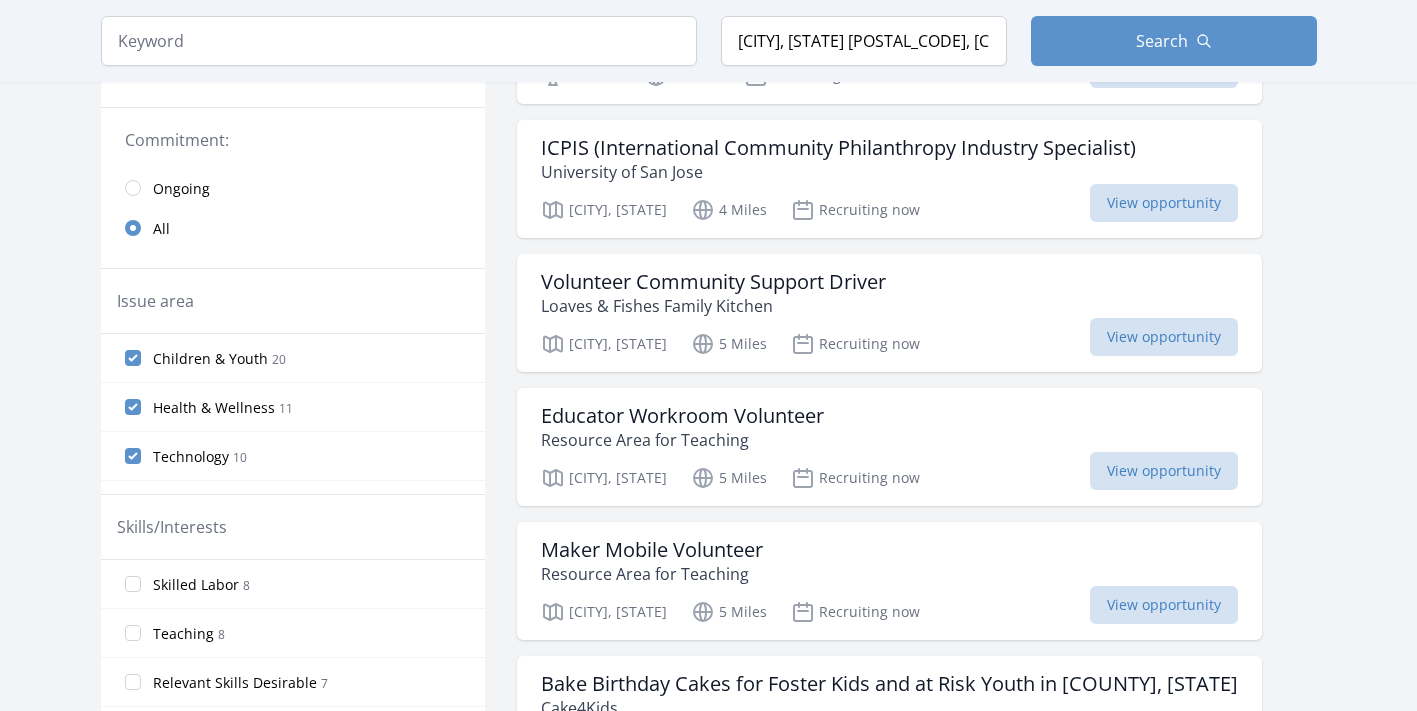 click on "Children & Youth   20" at bounding box center (133, 358) 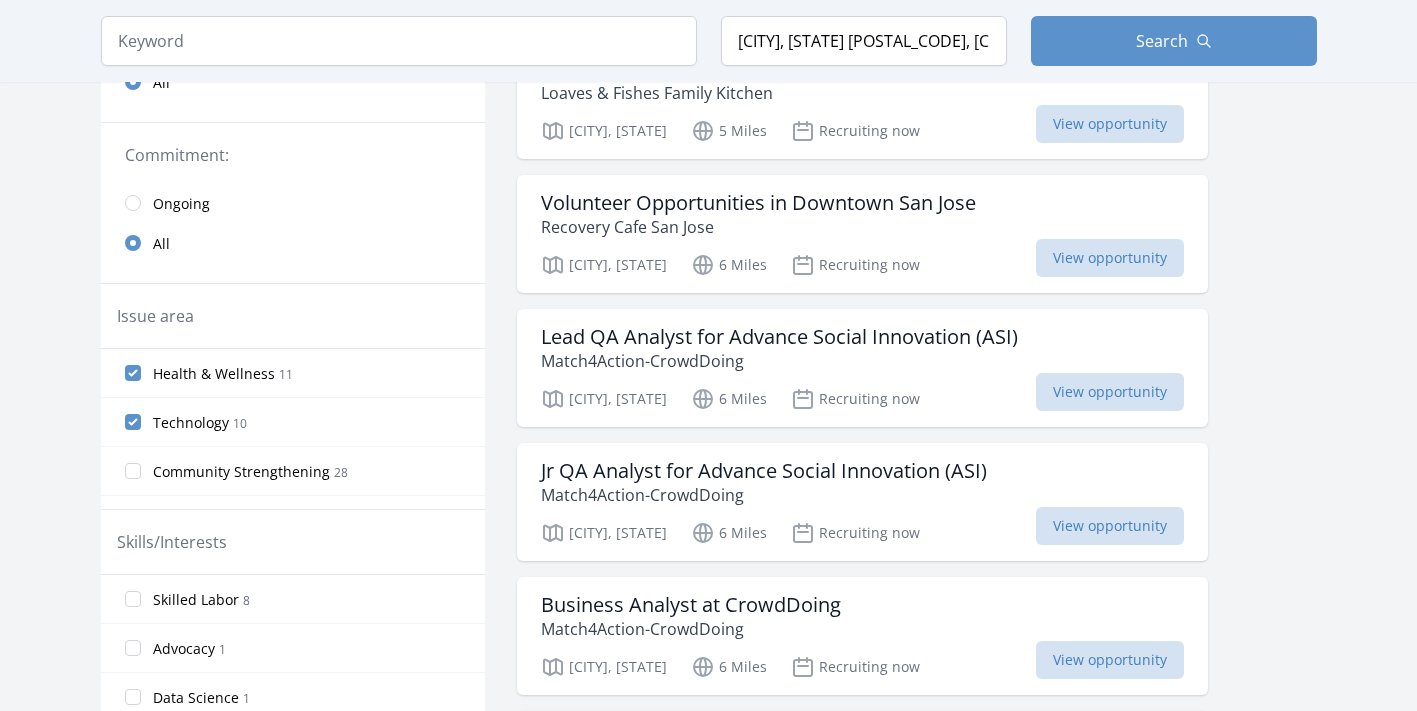 scroll, scrollTop: 383, scrollLeft: 0, axis: vertical 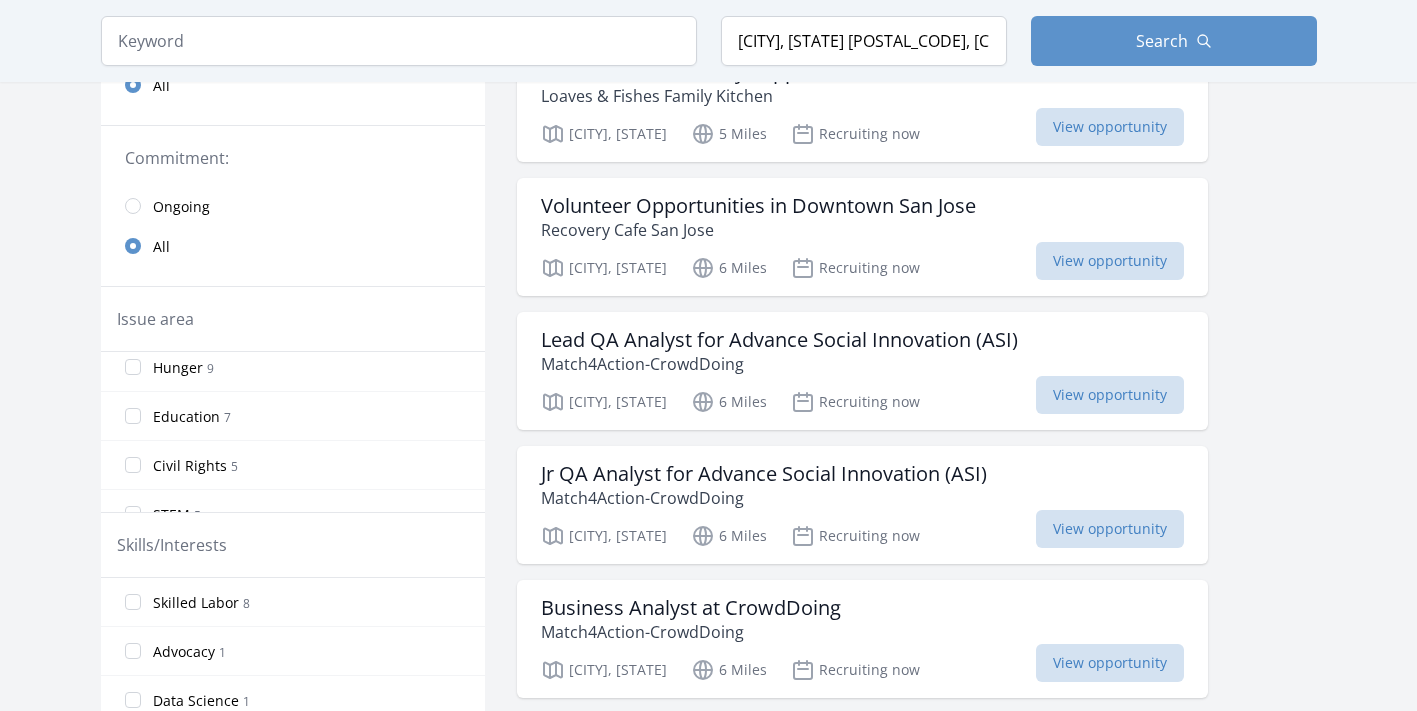 click on "Education   7" at bounding box center (133, 416) 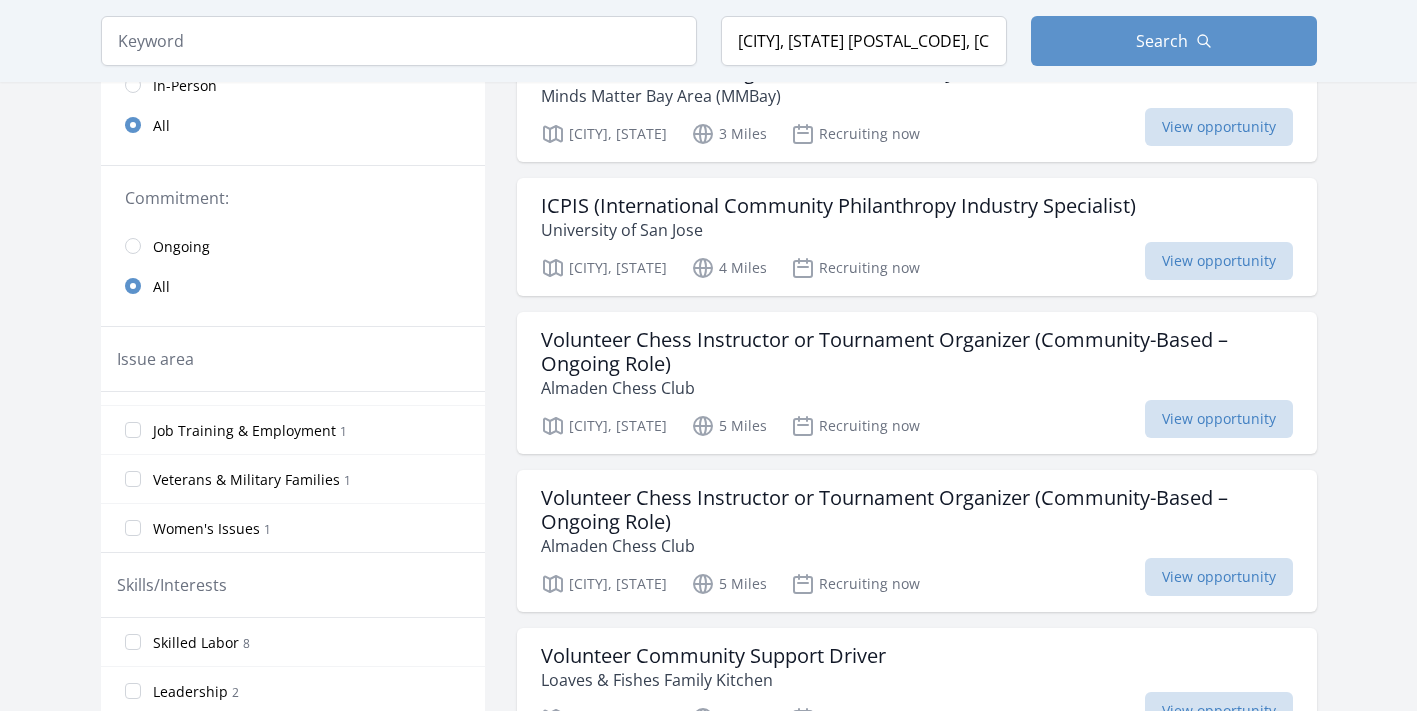 scroll, scrollTop: 868, scrollLeft: 0, axis: vertical 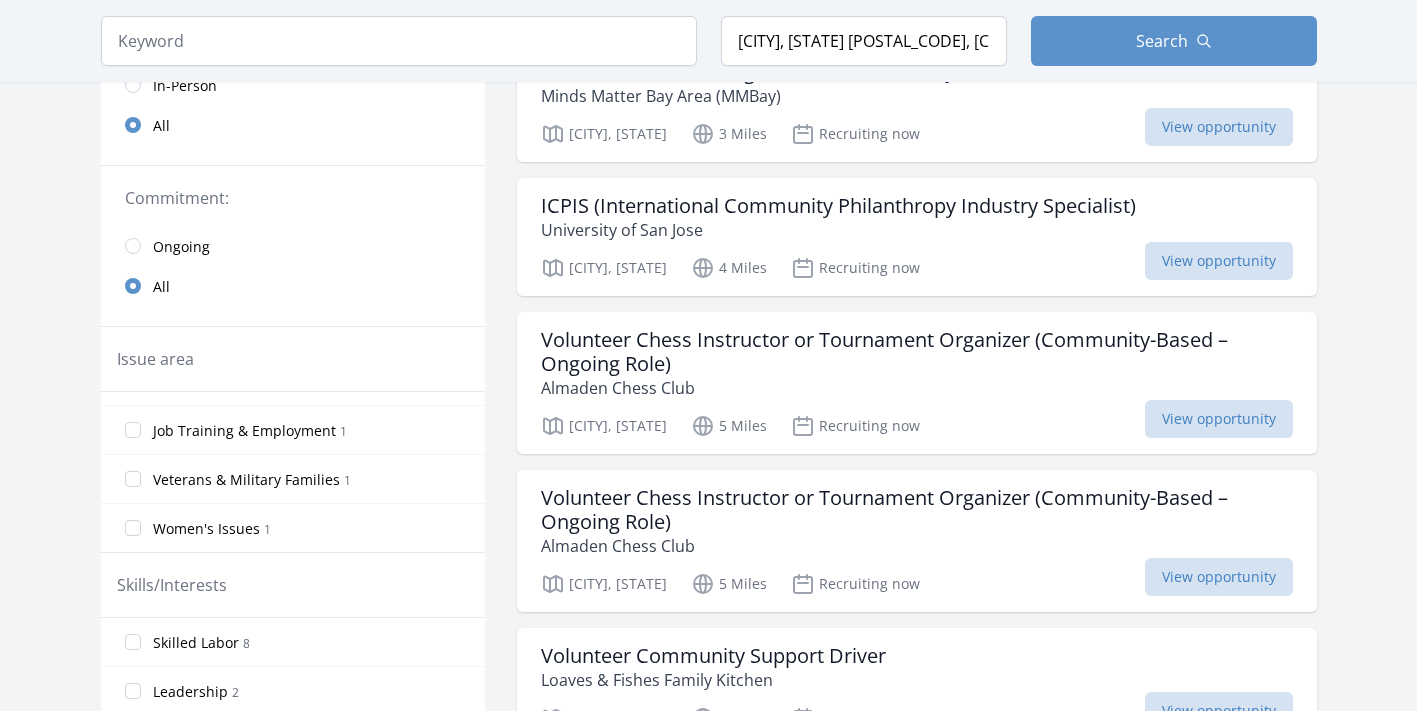 click on "Job Training & Employment   1" at bounding box center [133, 430] 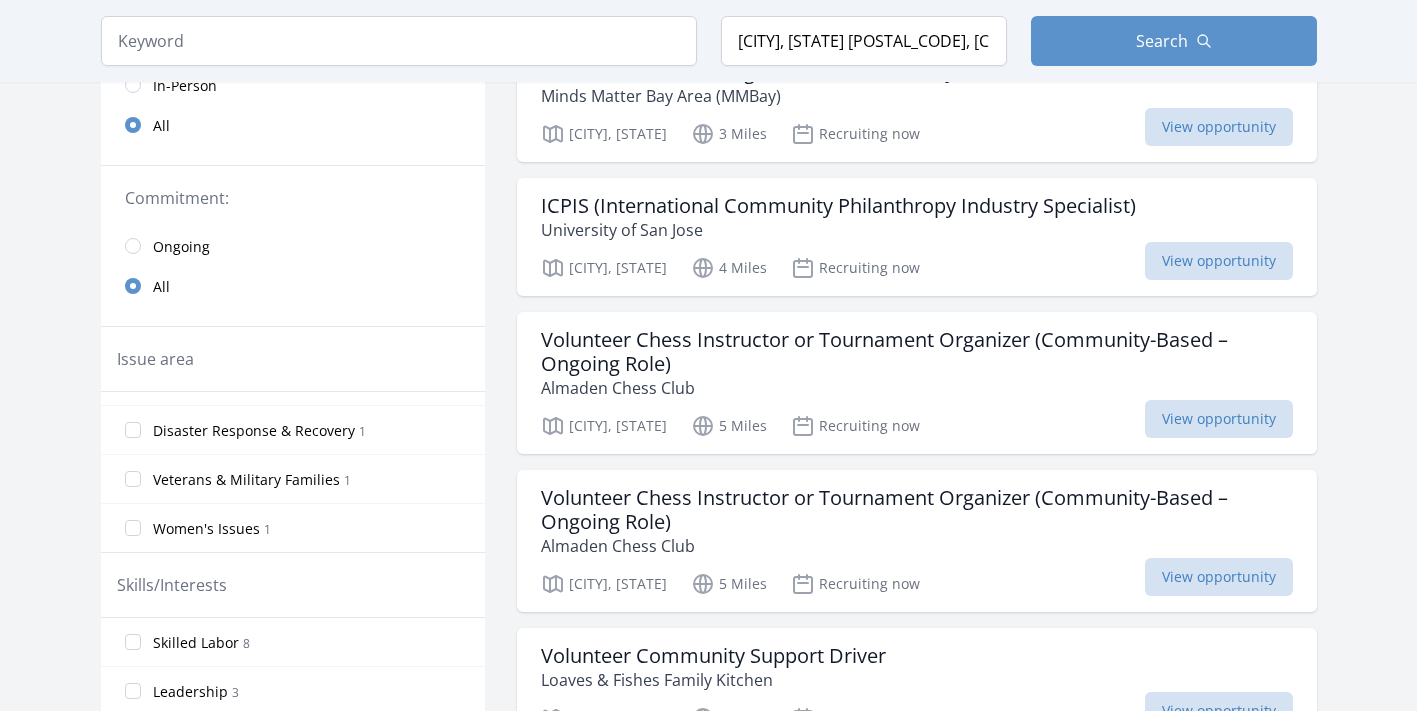 scroll, scrollTop: 868, scrollLeft: 0, axis: vertical 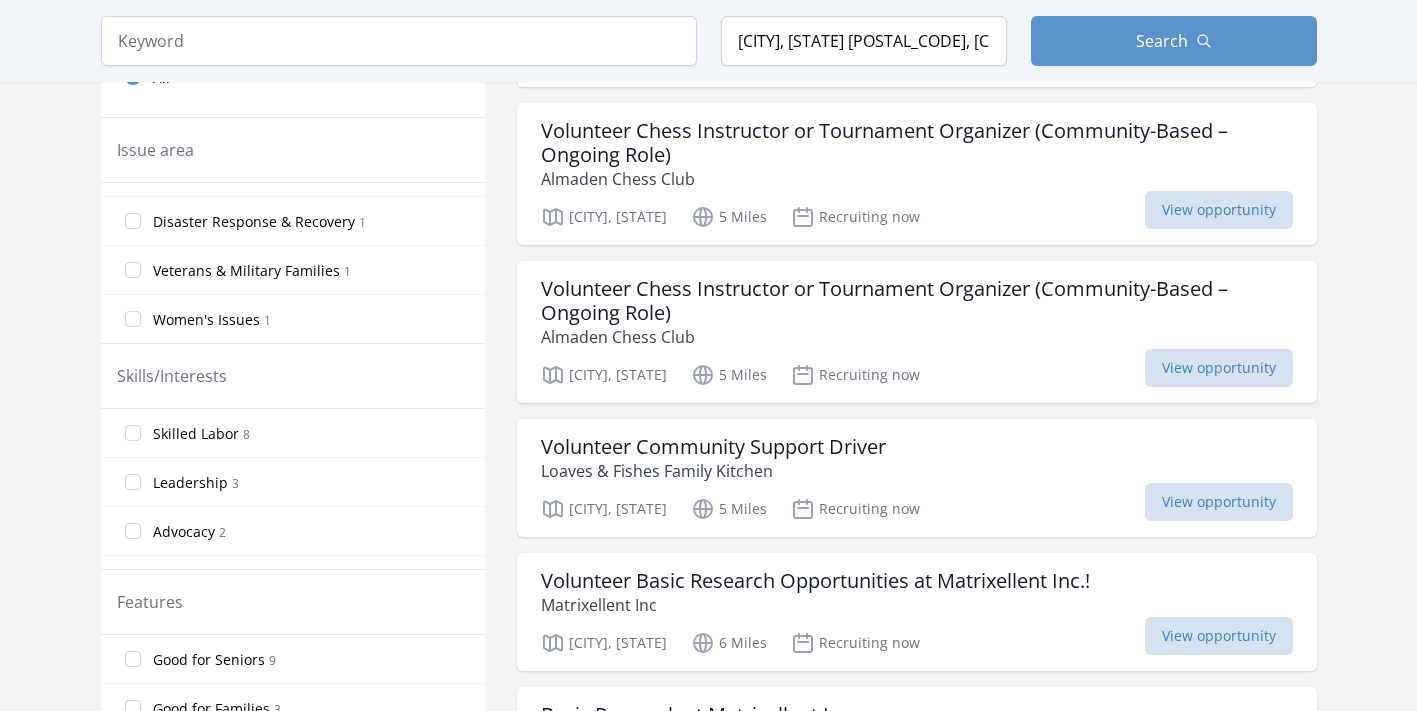 click on "Skilled Labor   8" at bounding box center (133, 433) 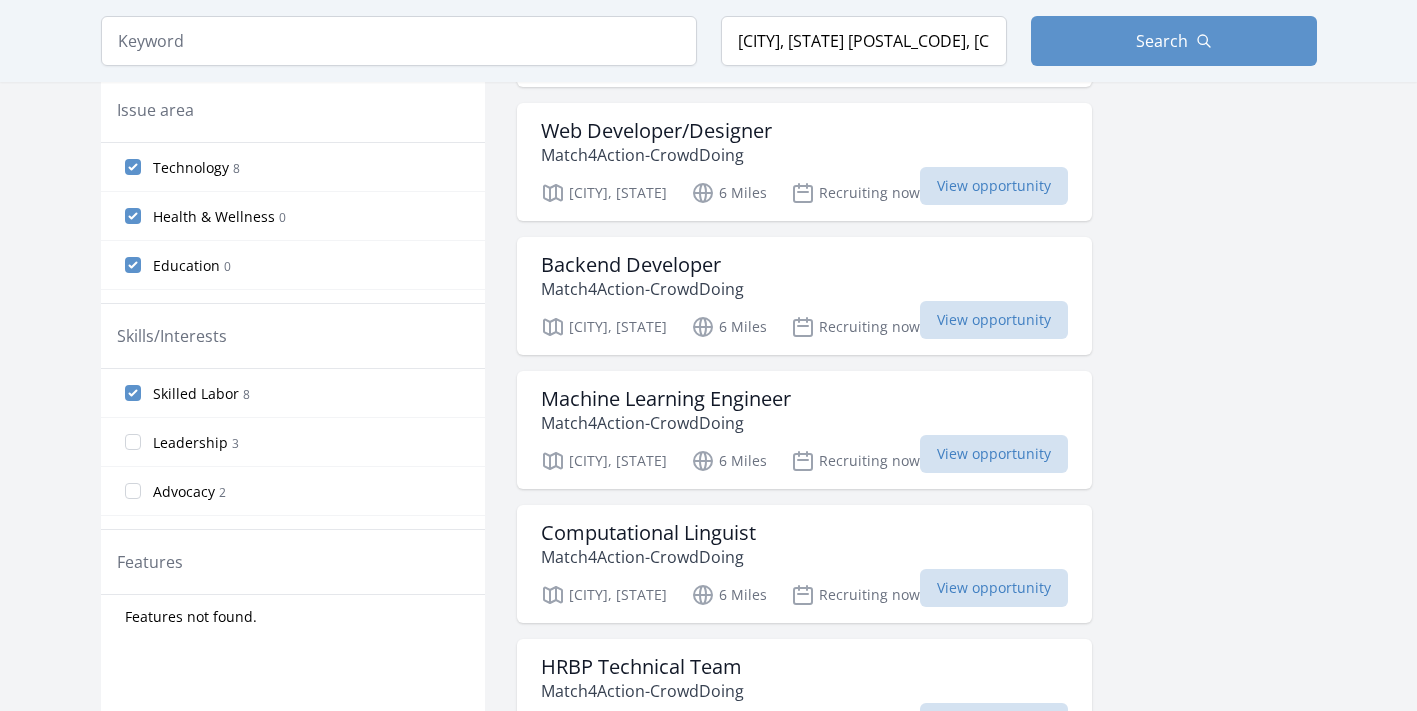 click on "Leadership   3" at bounding box center (133, 442) 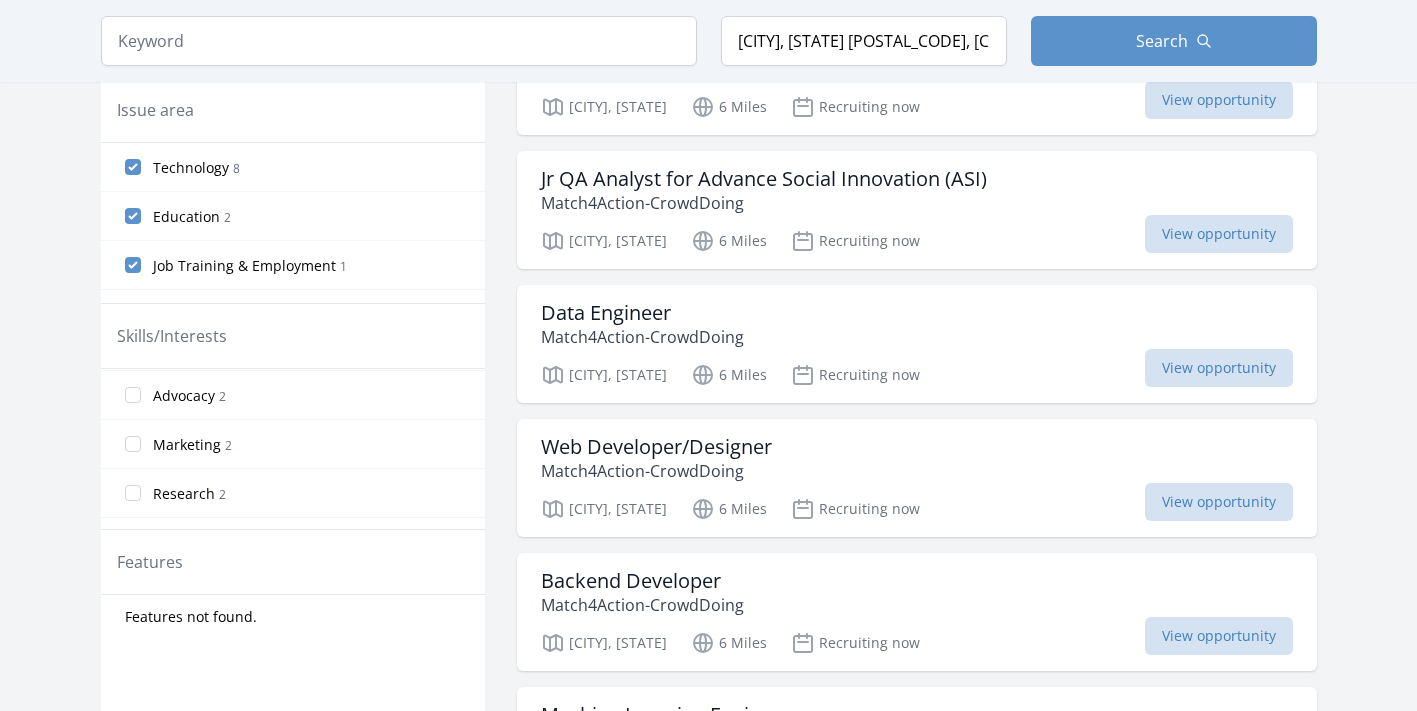 scroll, scrollTop: 45, scrollLeft: 0, axis: vertical 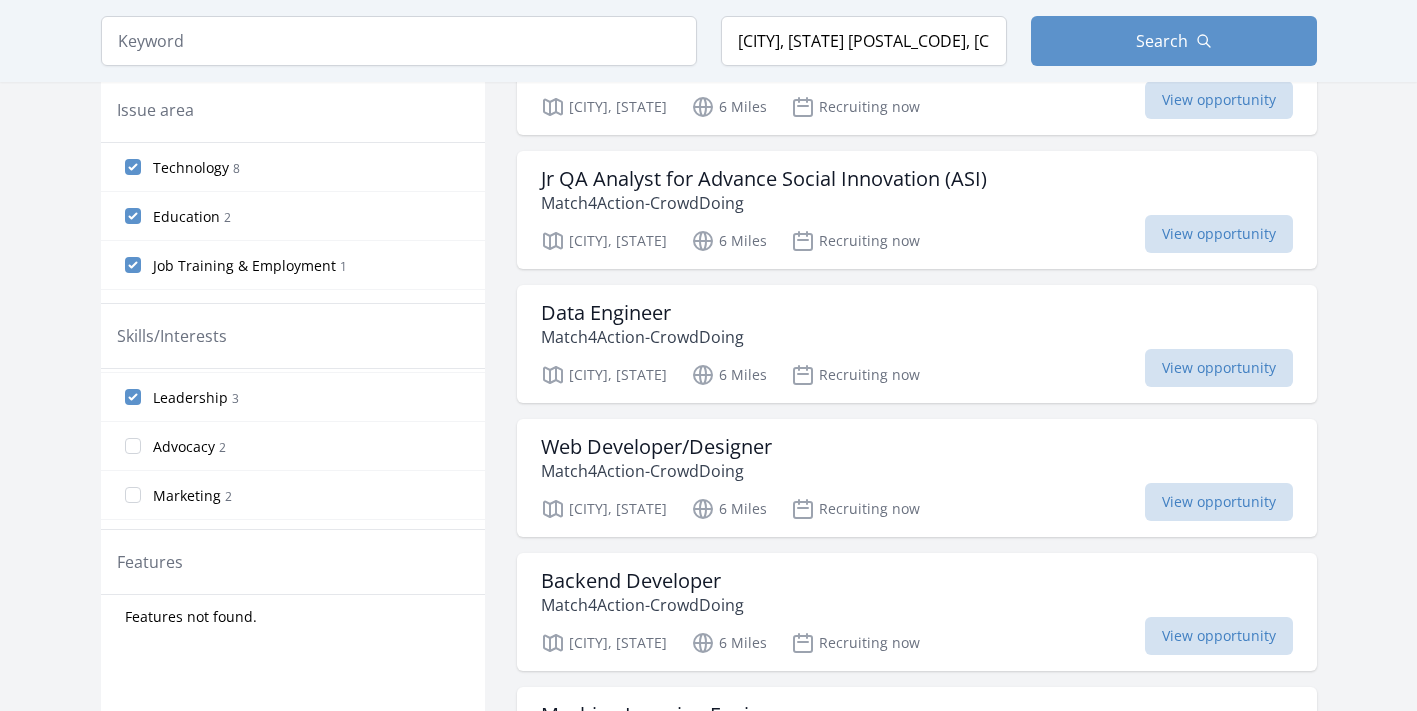 click on "Marketing   2" at bounding box center (133, 495) 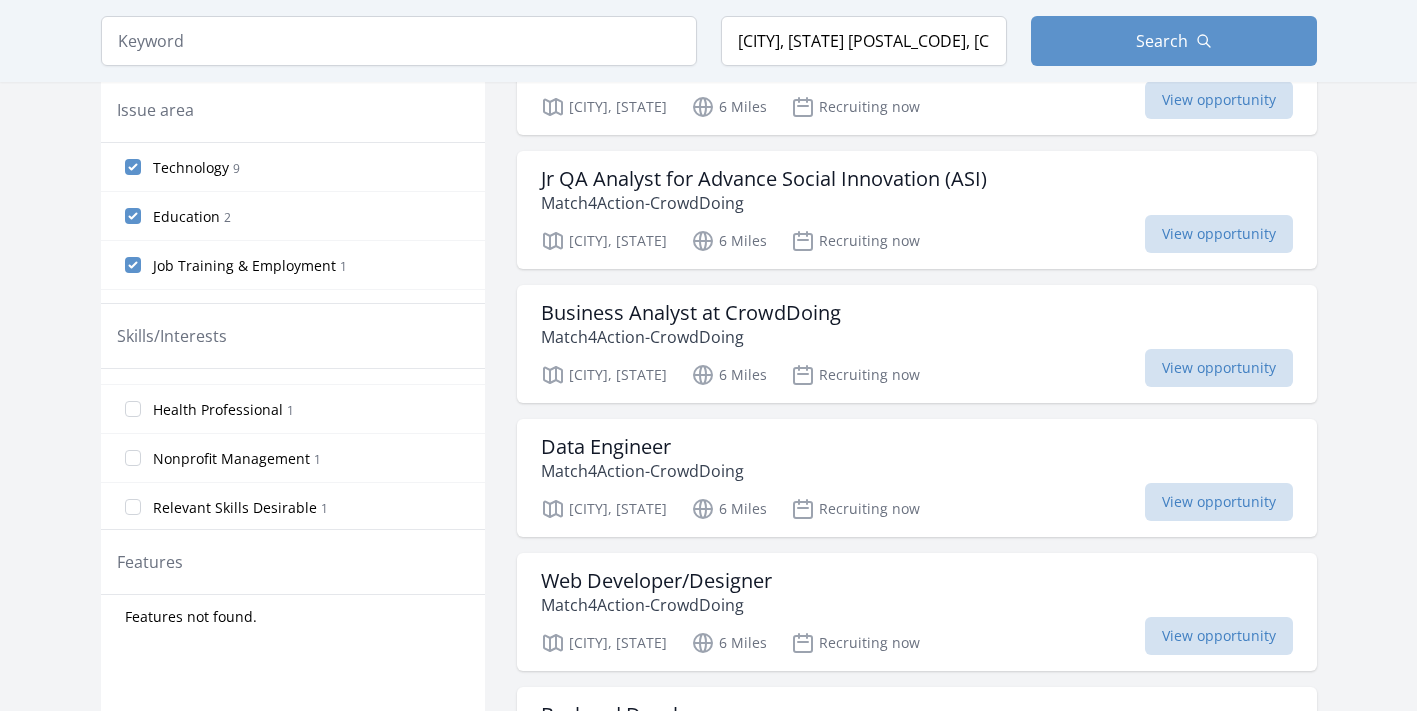 scroll, scrollTop: 476, scrollLeft: 0, axis: vertical 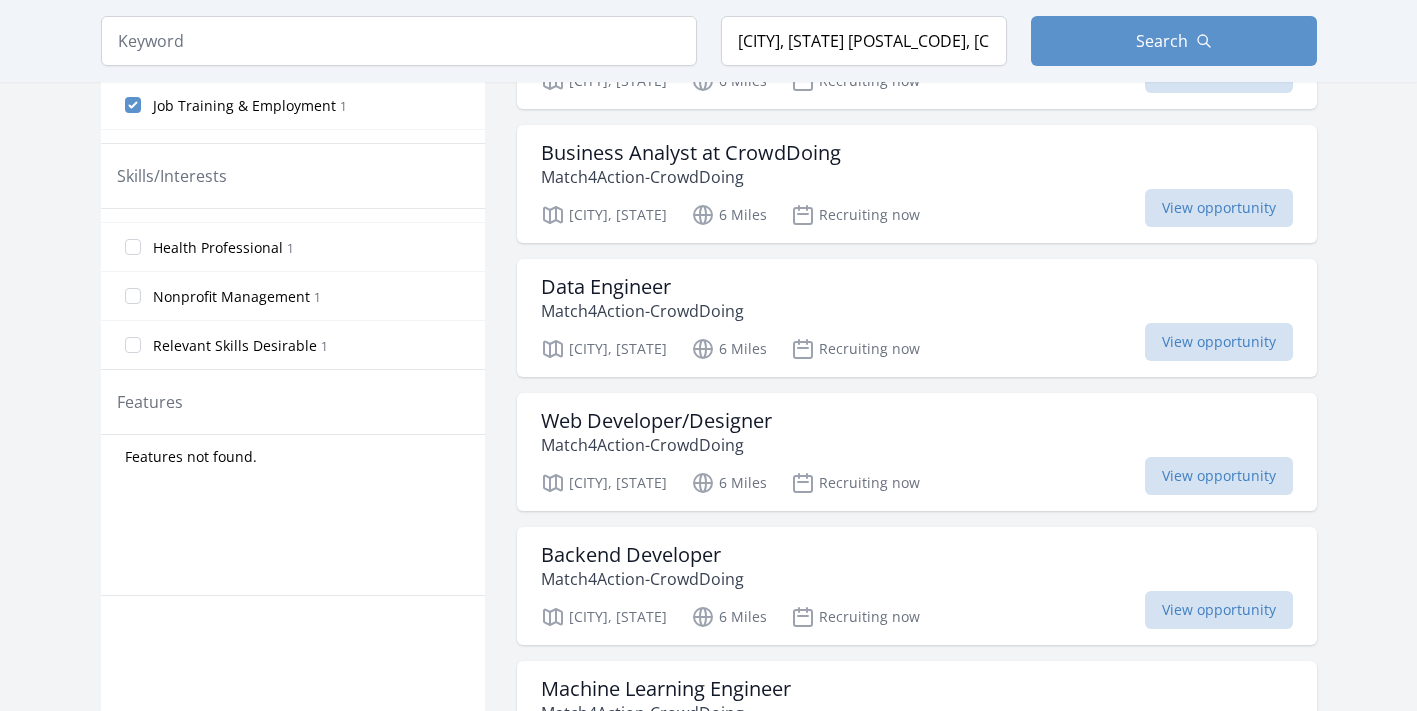 click on "Features" at bounding box center [150, 402] 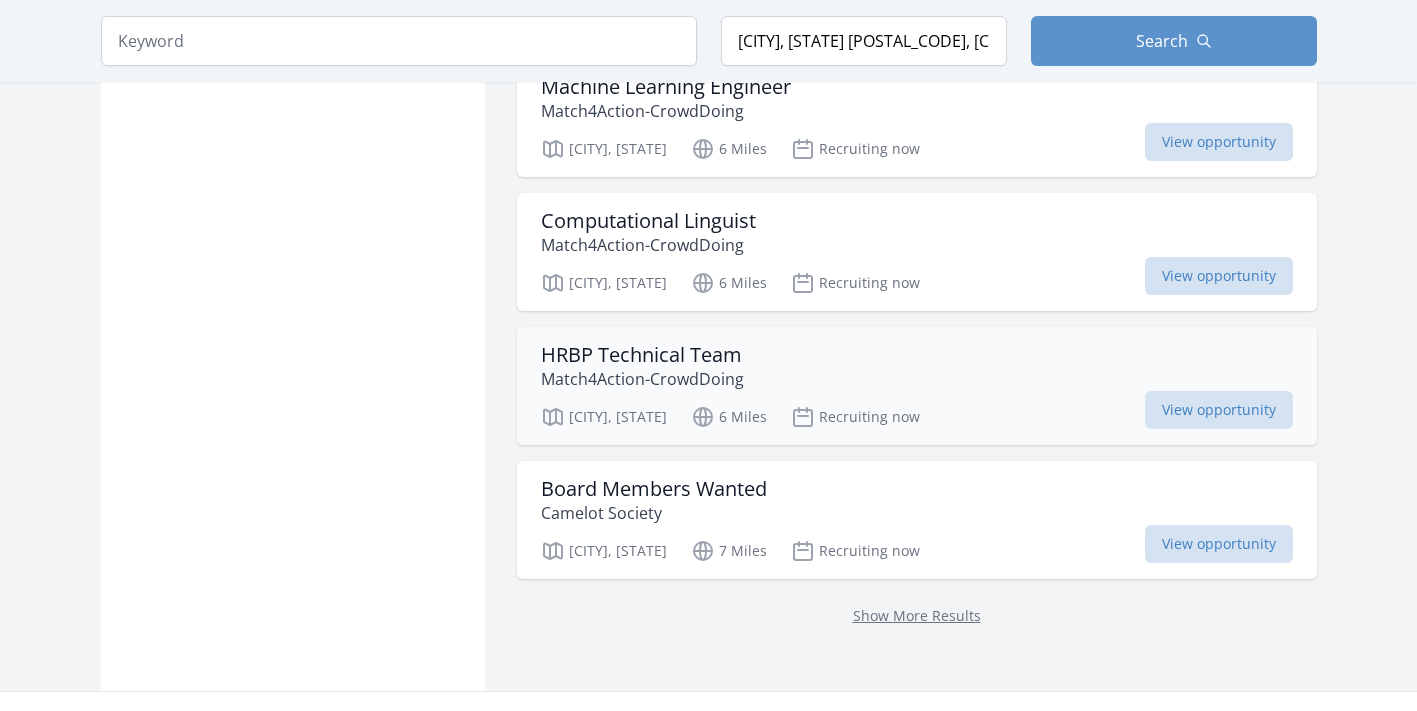 scroll, scrollTop: 1355, scrollLeft: 0, axis: vertical 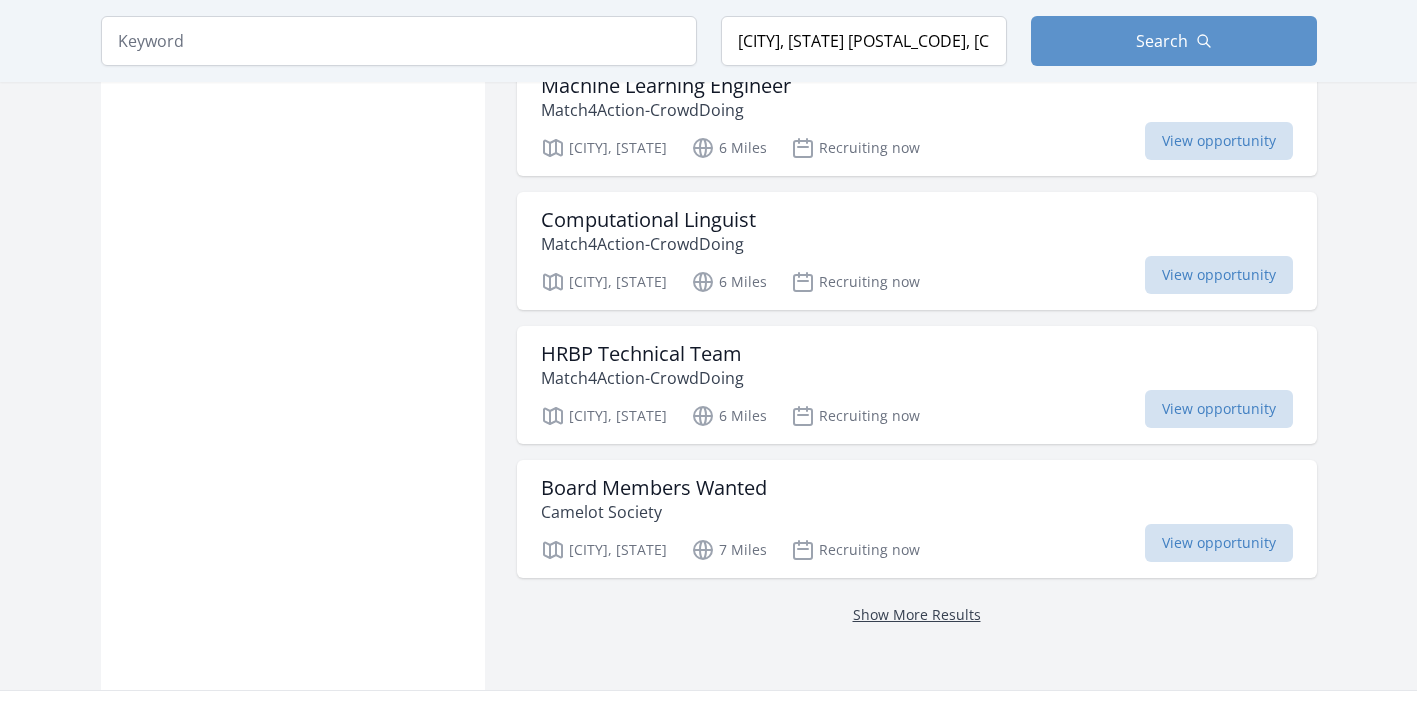 click on "Show More Results" at bounding box center (917, 614) 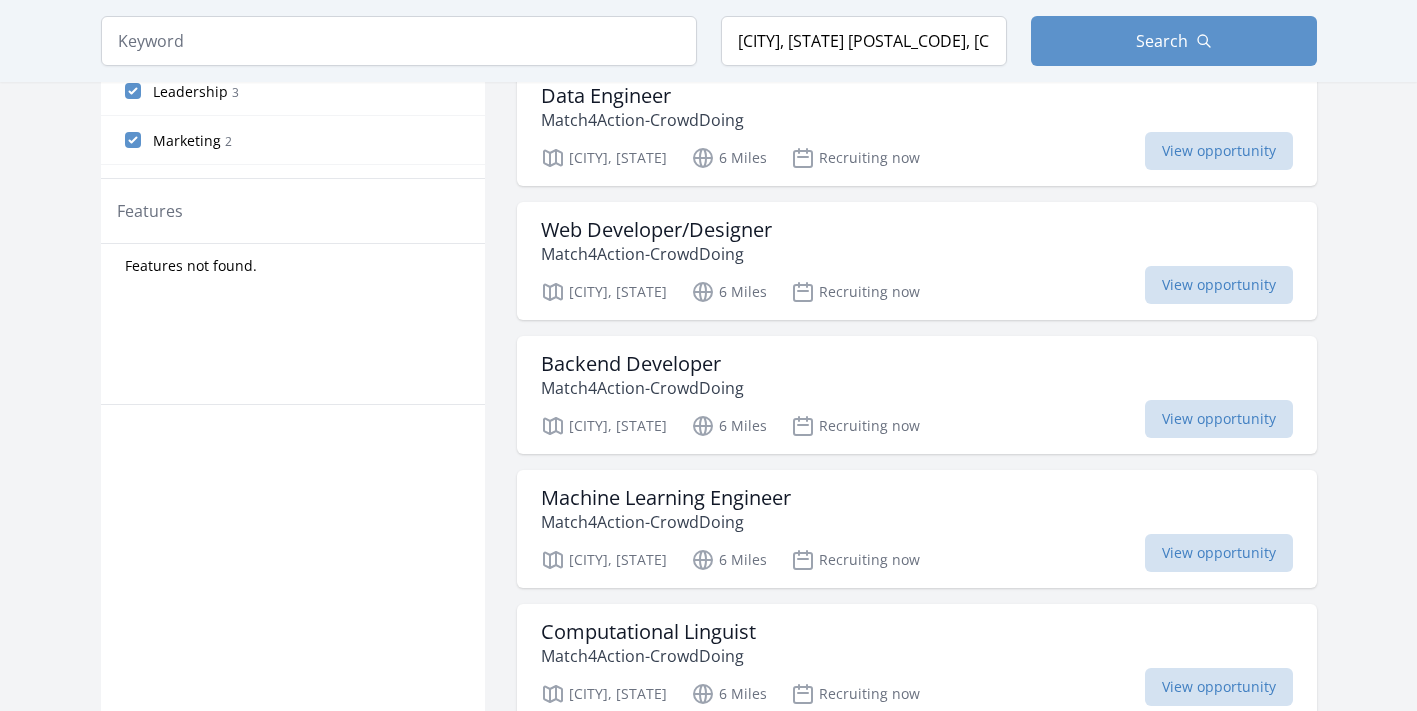 scroll, scrollTop: 942, scrollLeft: 0, axis: vertical 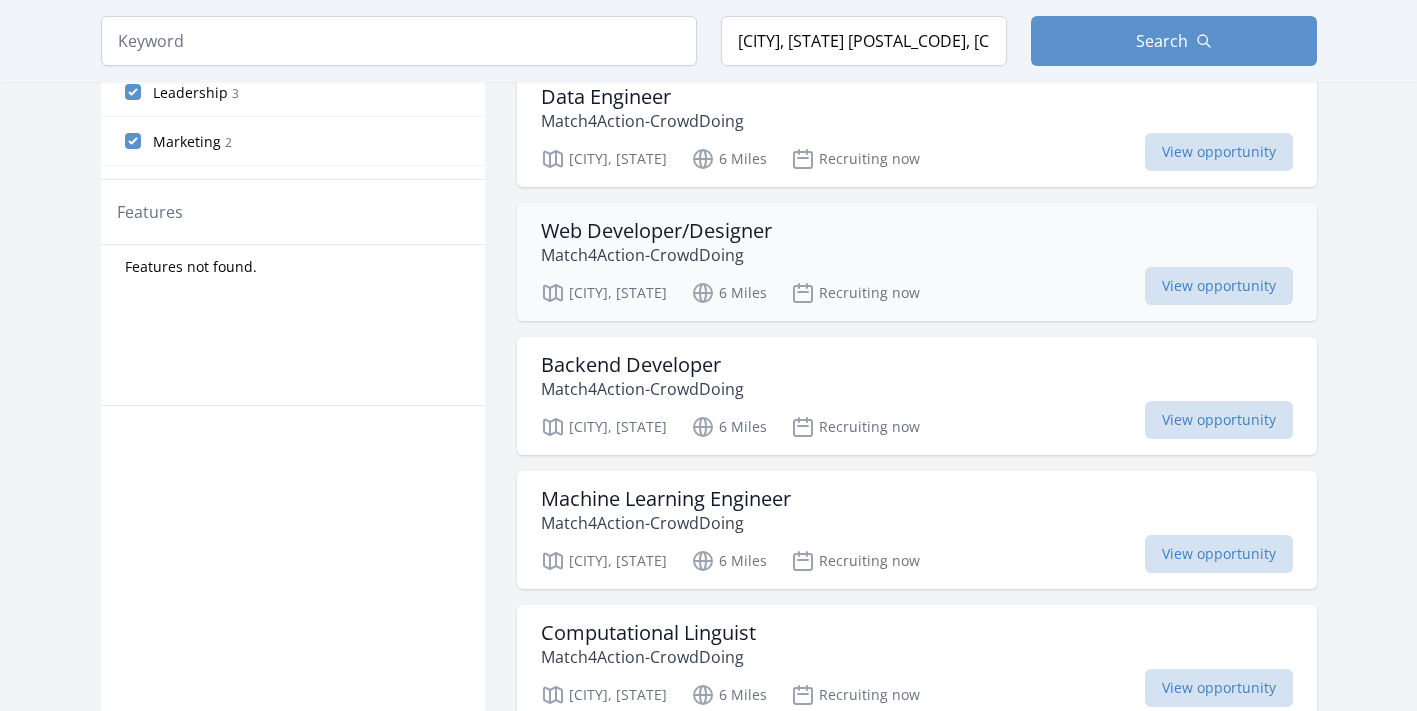 click on "Web Developer/Designer" at bounding box center (656, 231) 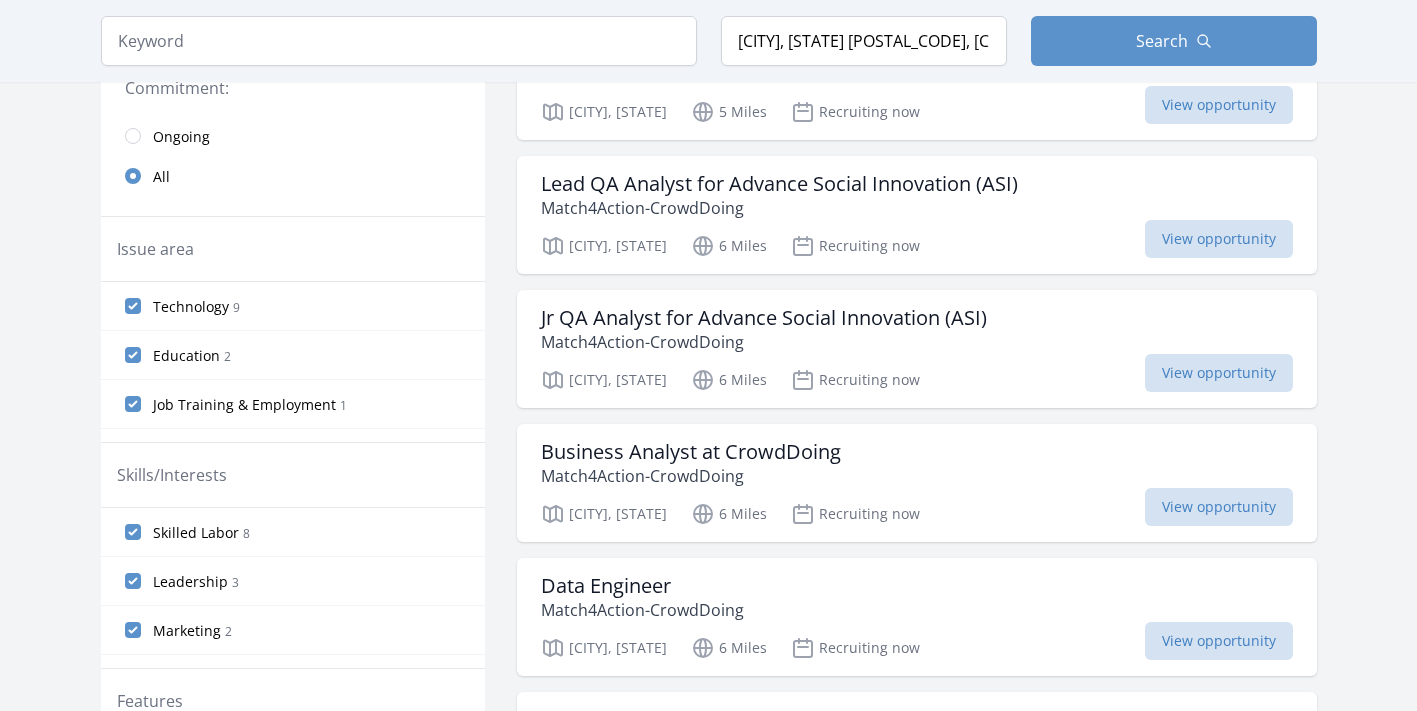 scroll, scrollTop: 452, scrollLeft: 0, axis: vertical 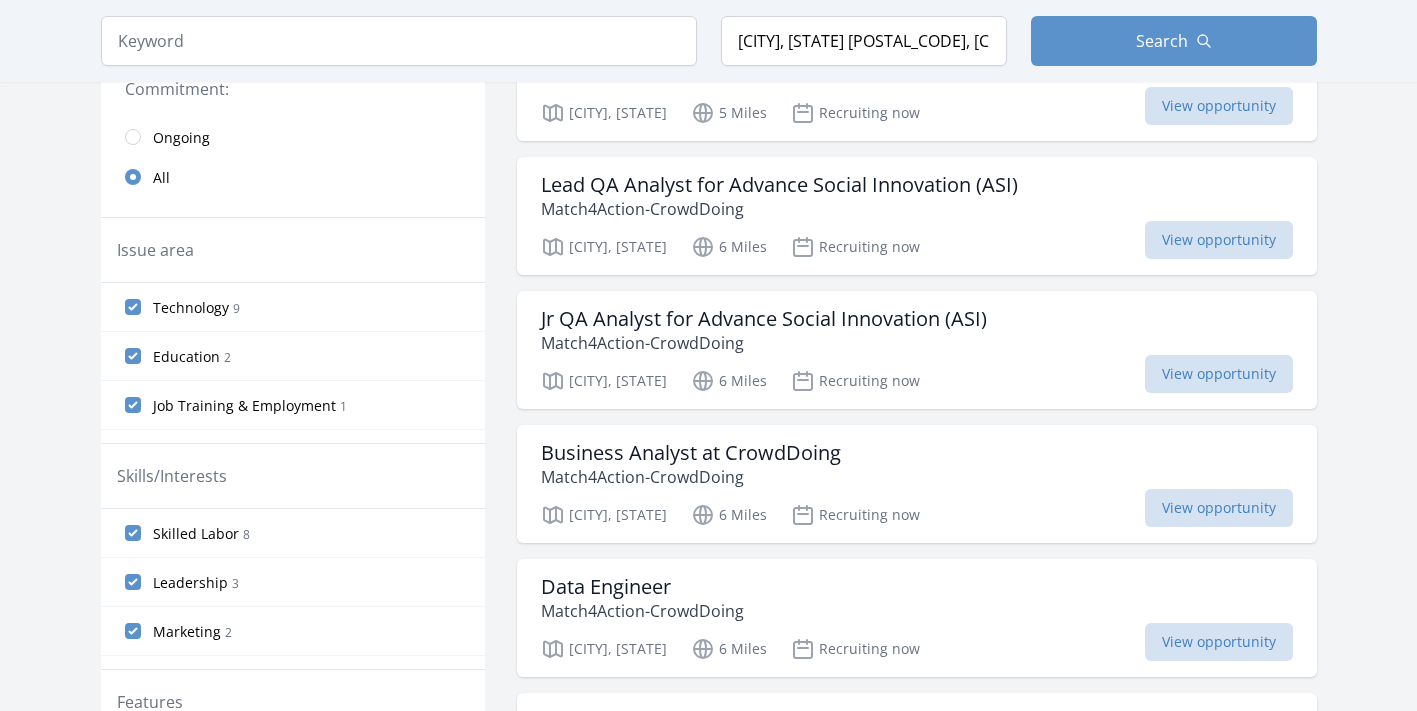 click on "Job Training & Employment   1" at bounding box center (133, 405) 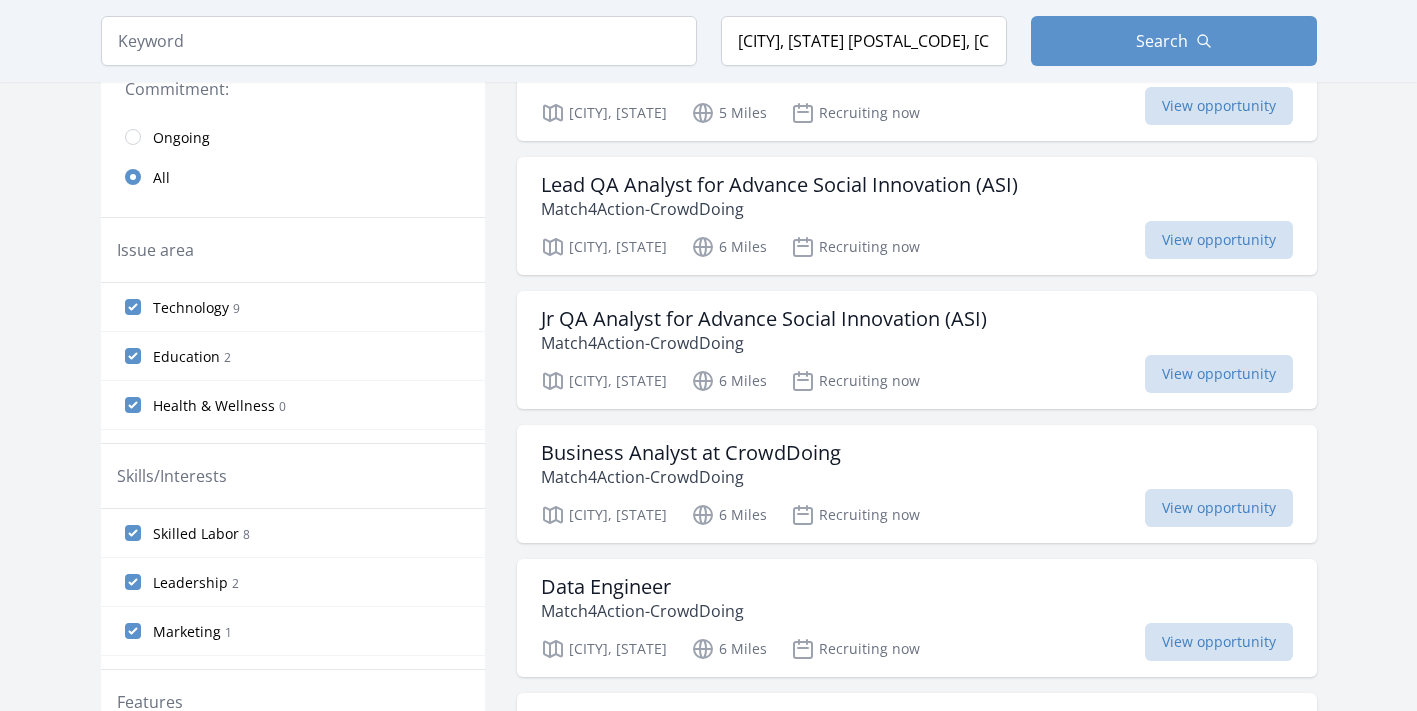 click on "Health & Wellness   0" at bounding box center [133, 405] 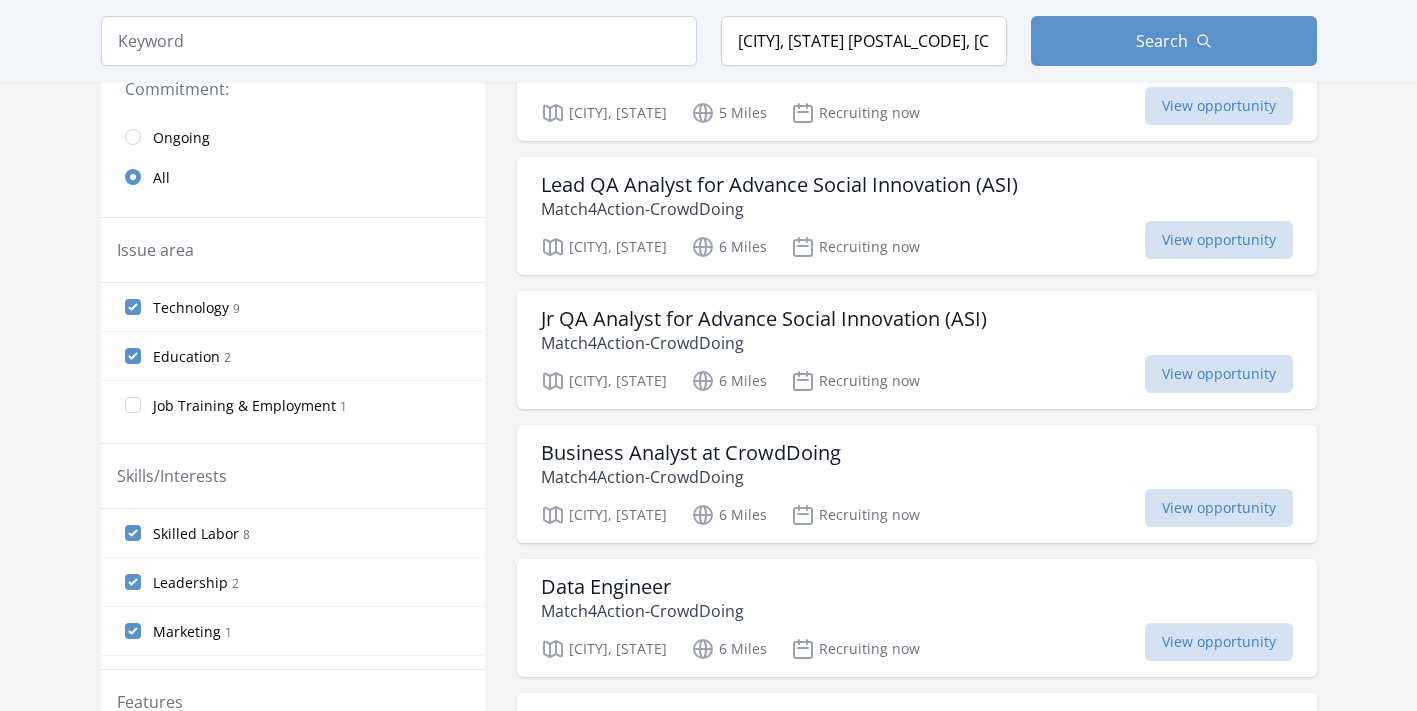 click on "Education   2" at bounding box center [133, 356] 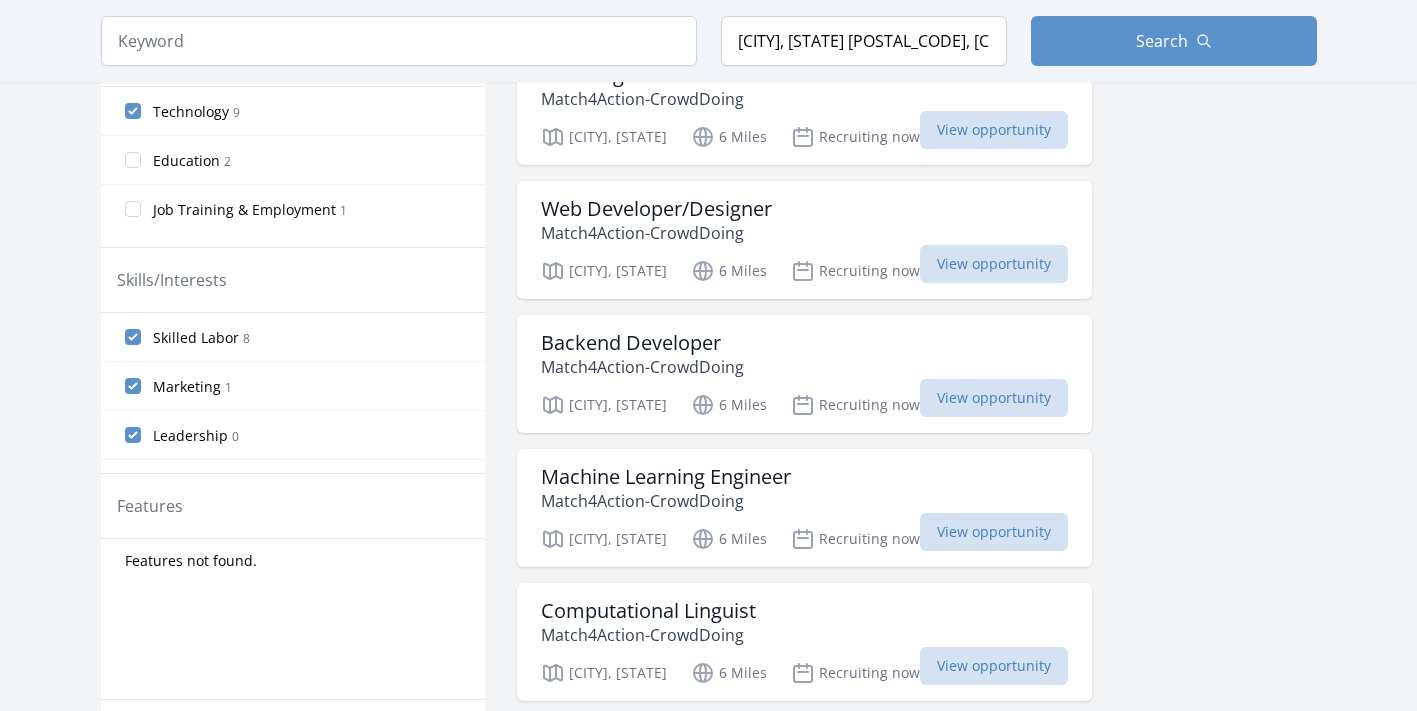 scroll, scrollTop: 652, scrollLeft: 0, axis: vertical 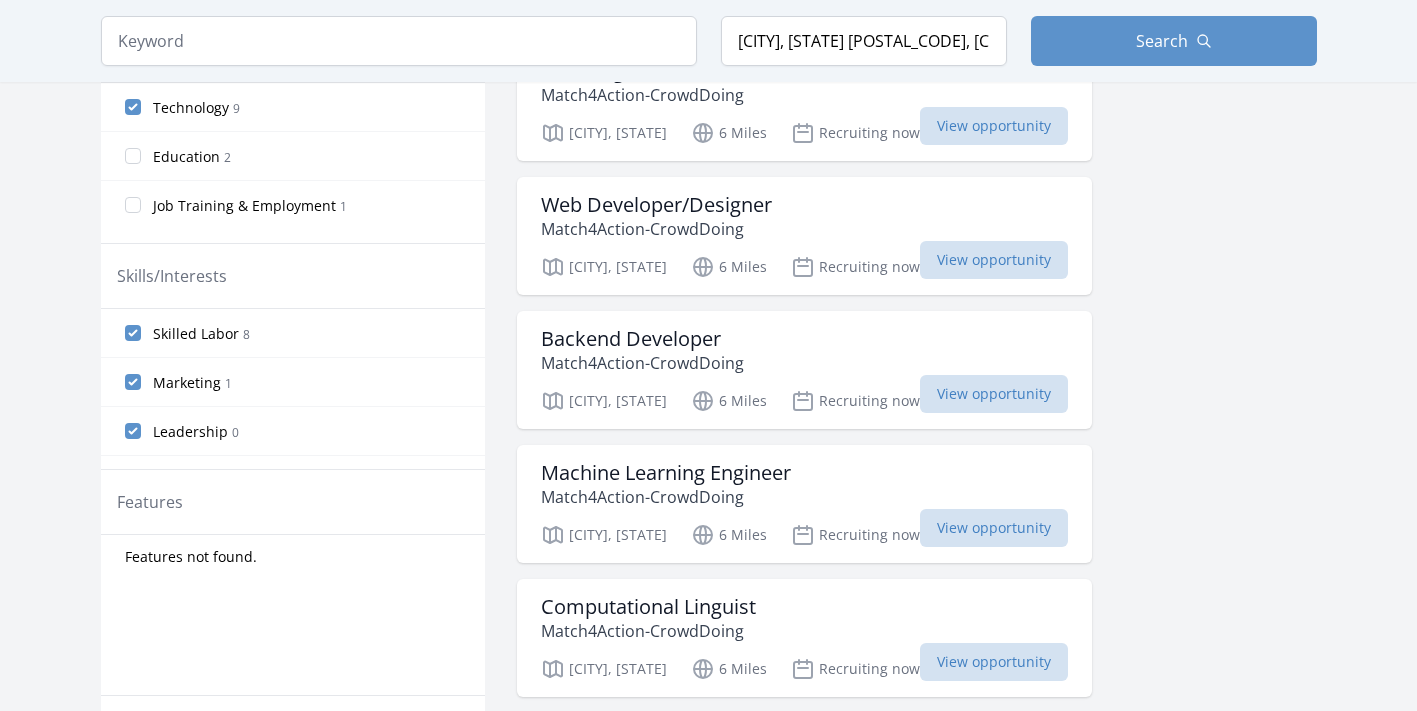 click on "Leadership   0" at bounding box center (133, 431) 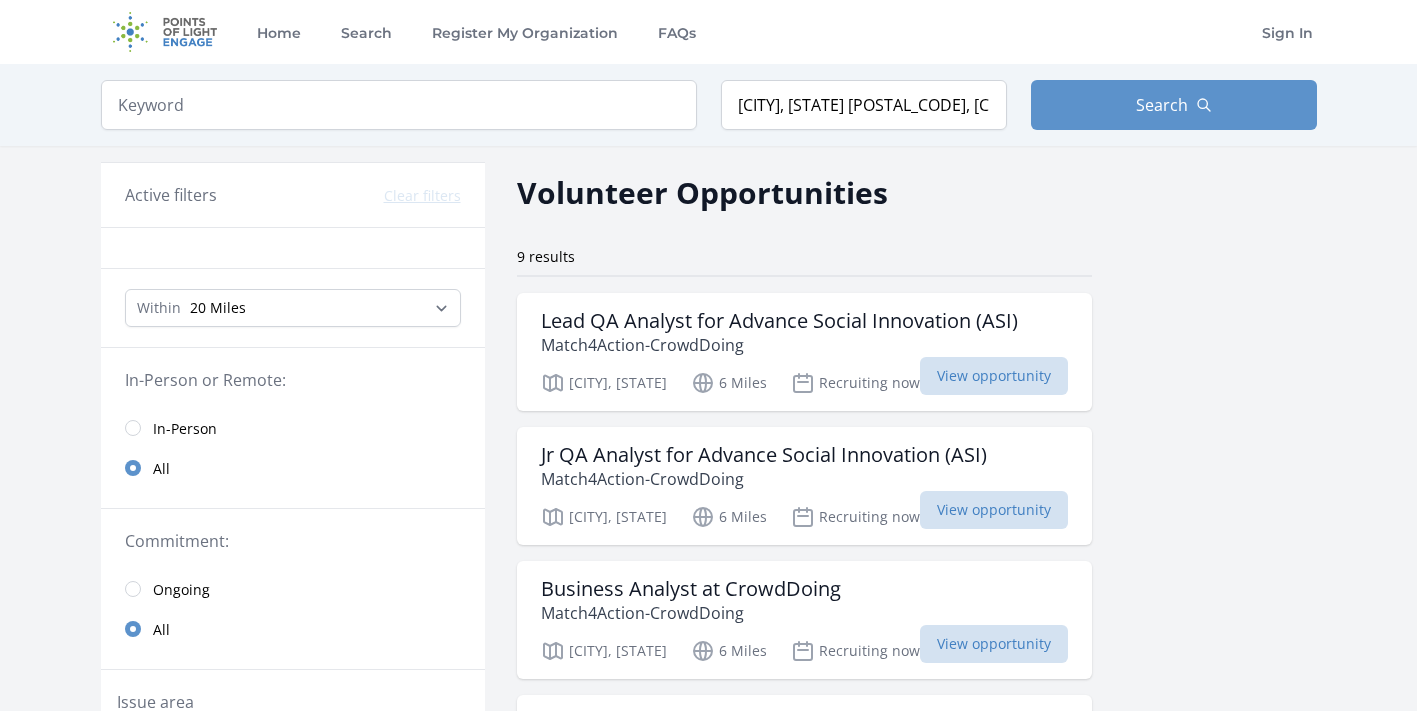scroll, scrollTop: 0, scrollLeft: 0, axis: both 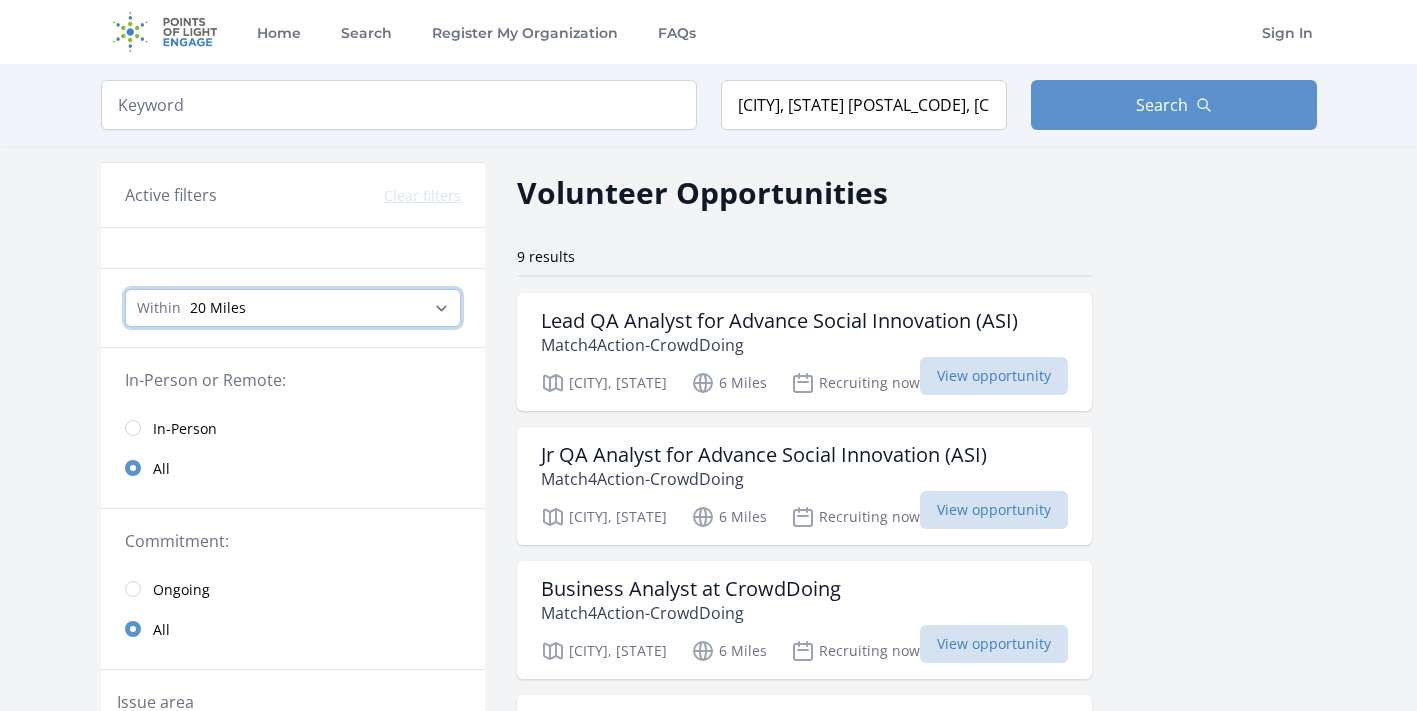 select on "160934" 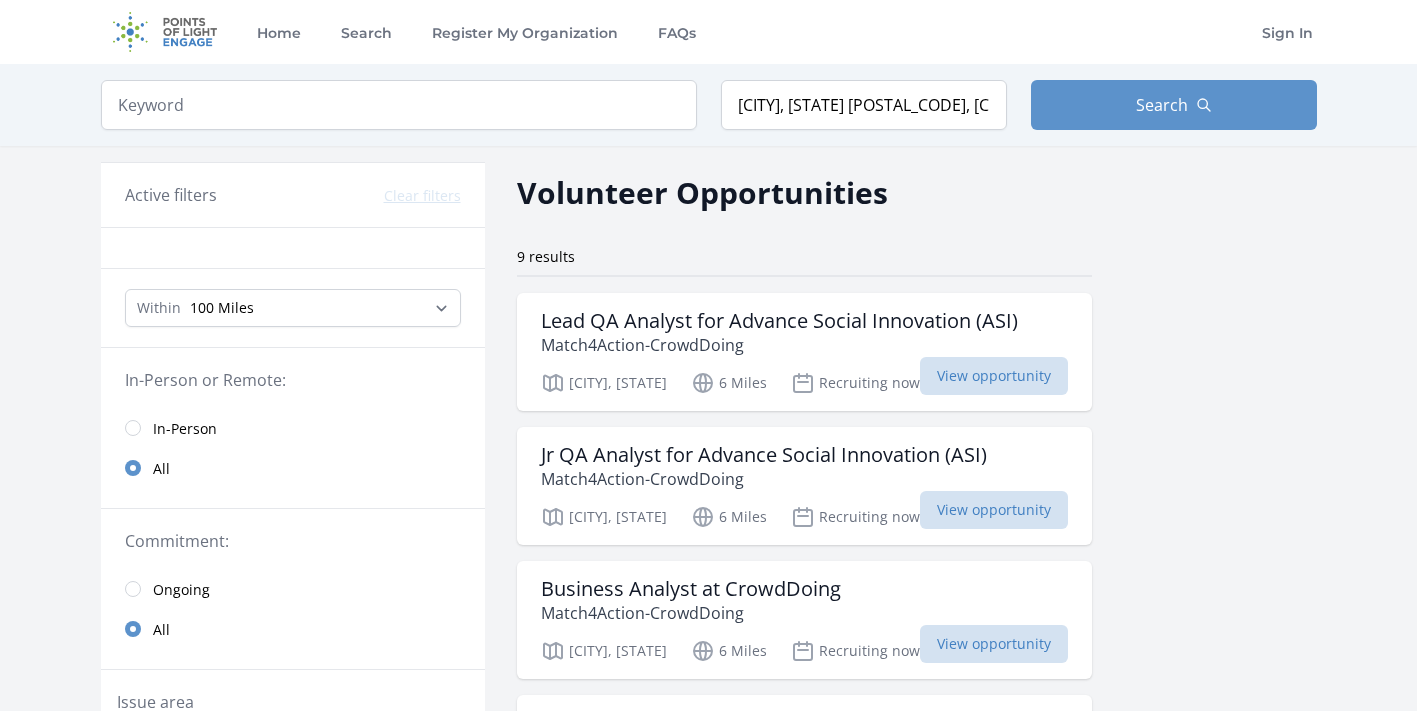 click on "9 results" at bounding box center (804, 257) 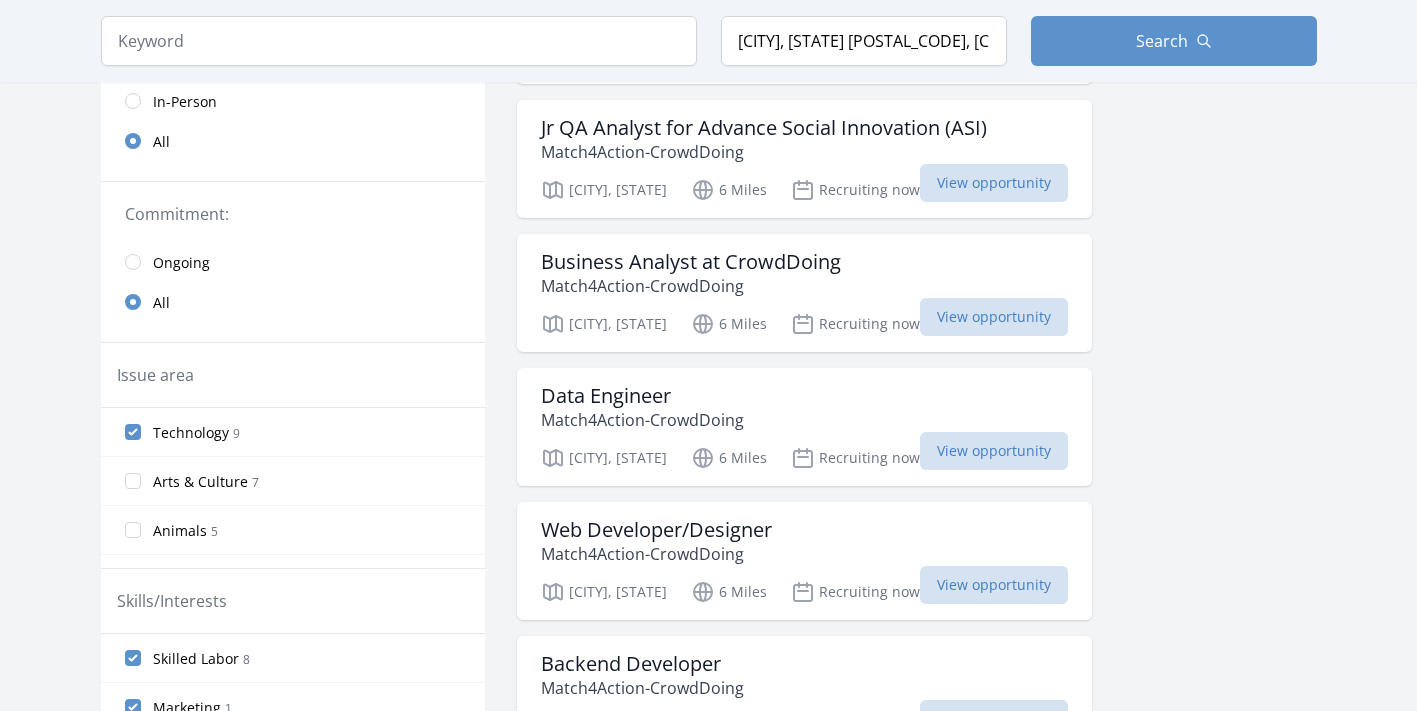 scroll, scrollTop: 368, scrollLeft: 0, axis: vertical 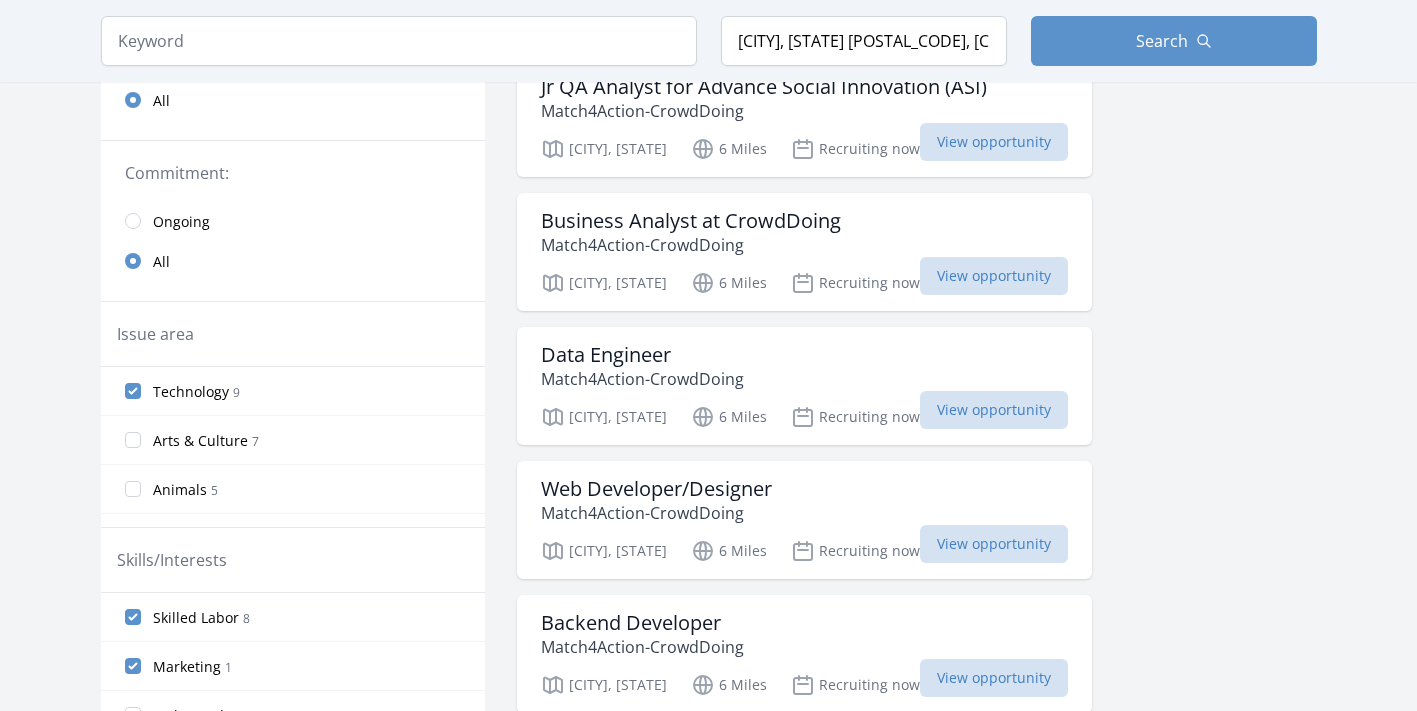 click on "Technology   9" at bounding box center [133, 391] 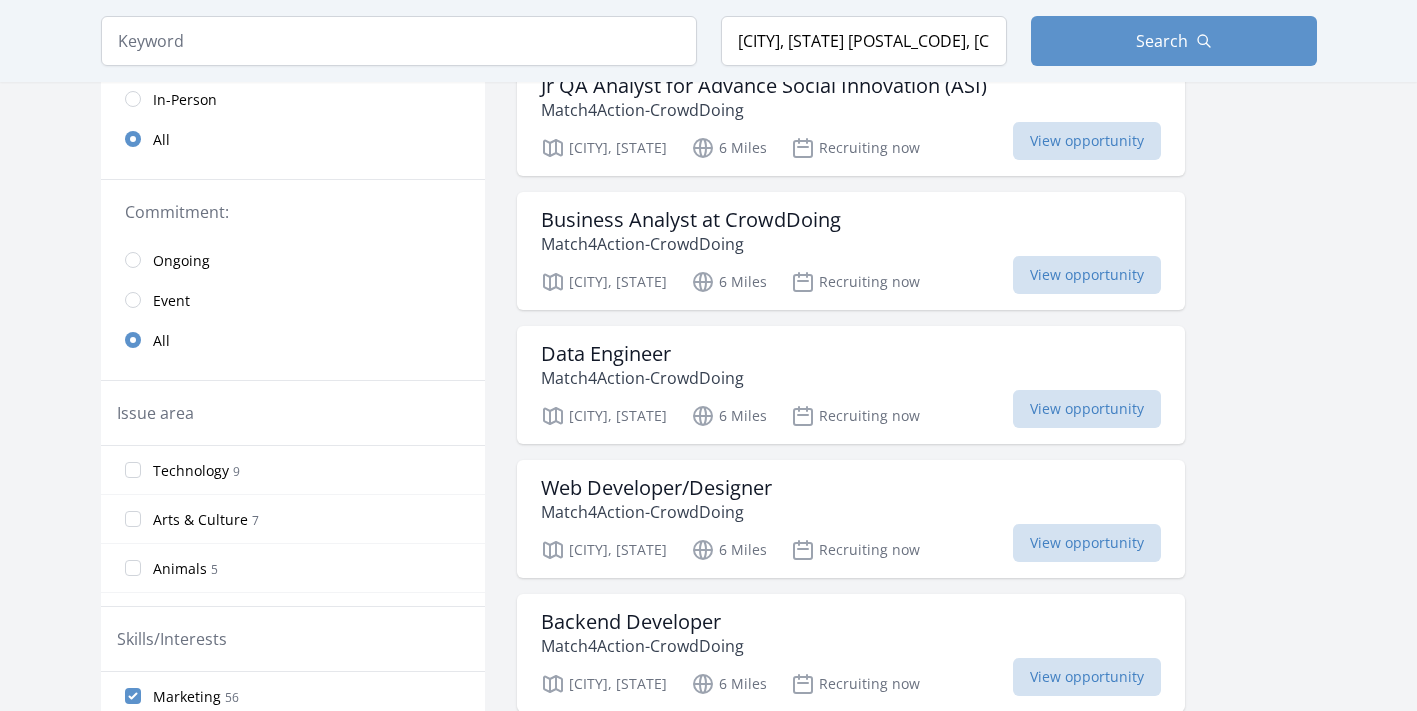 scroll, scrollTop: 367, scrollLeft: 0, axis: vertical 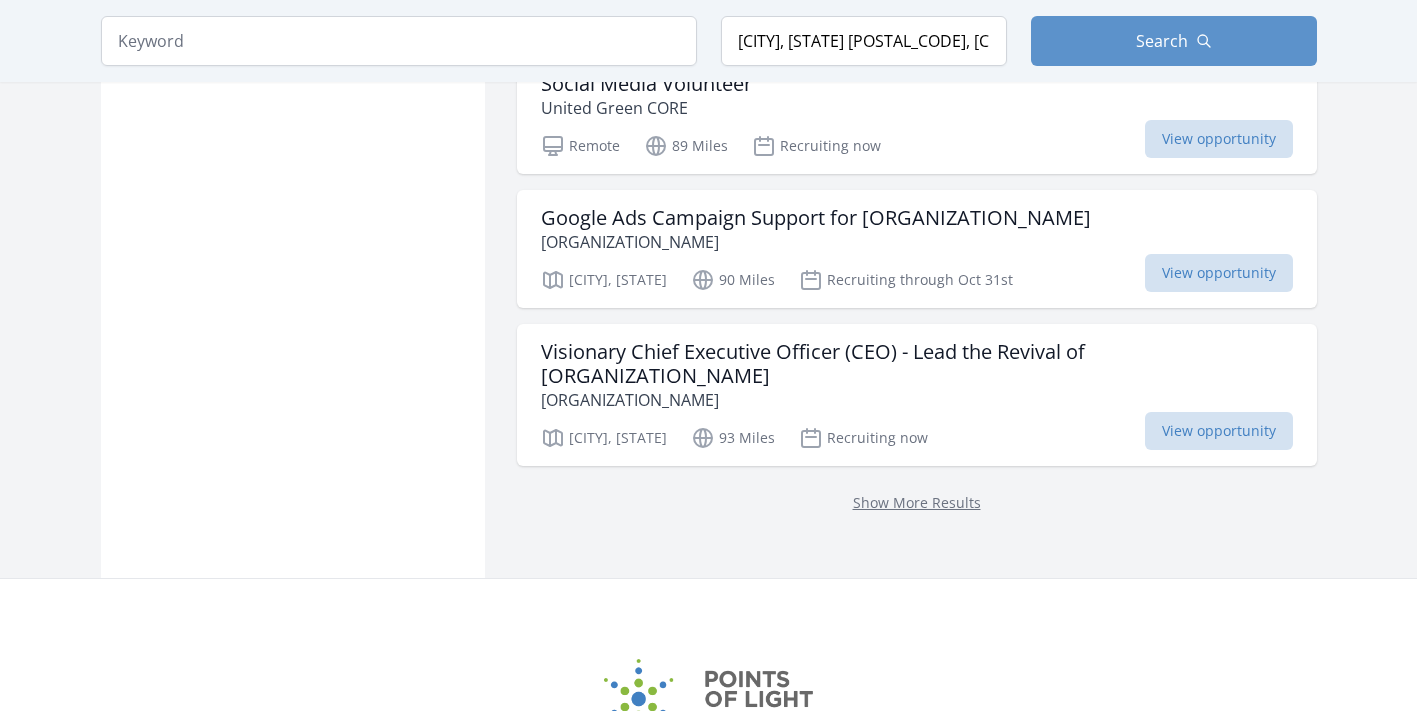 type 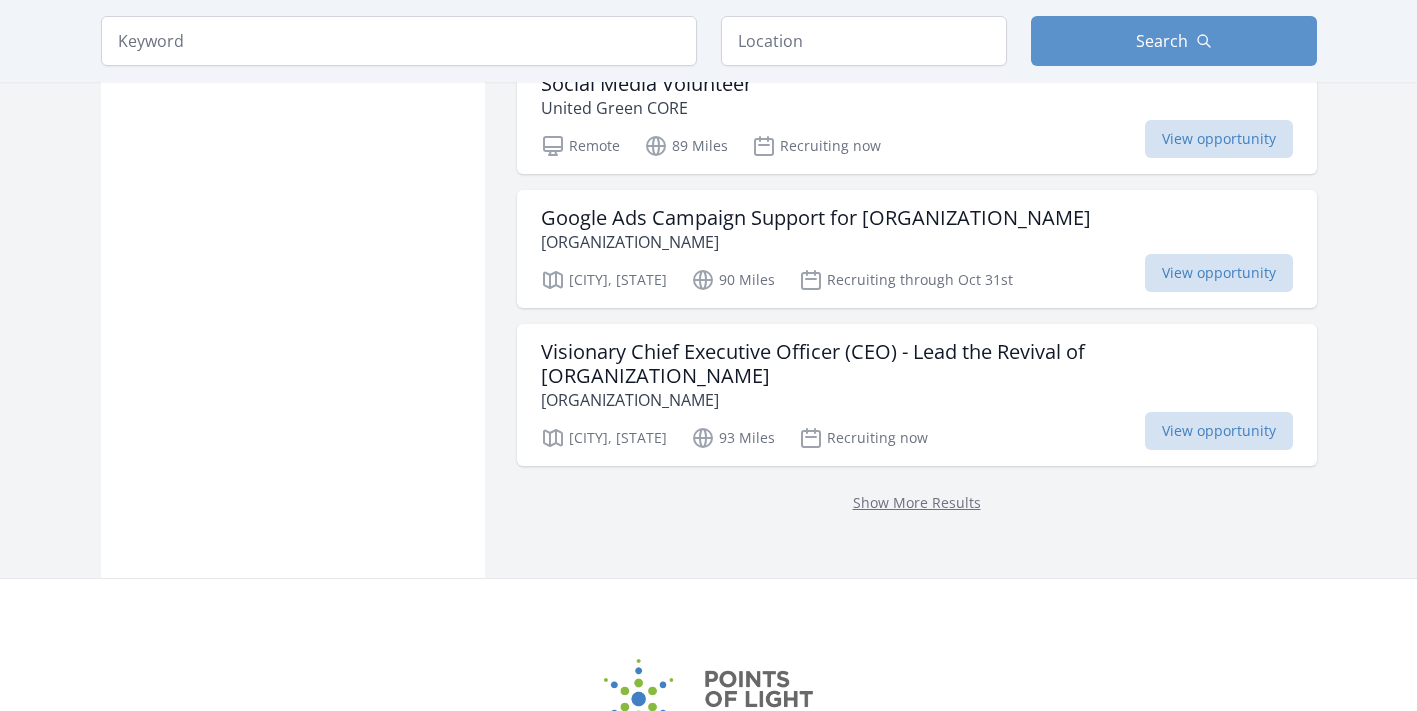 scroll, scrollTop: 0, scrollLeft: 0, axis: both 